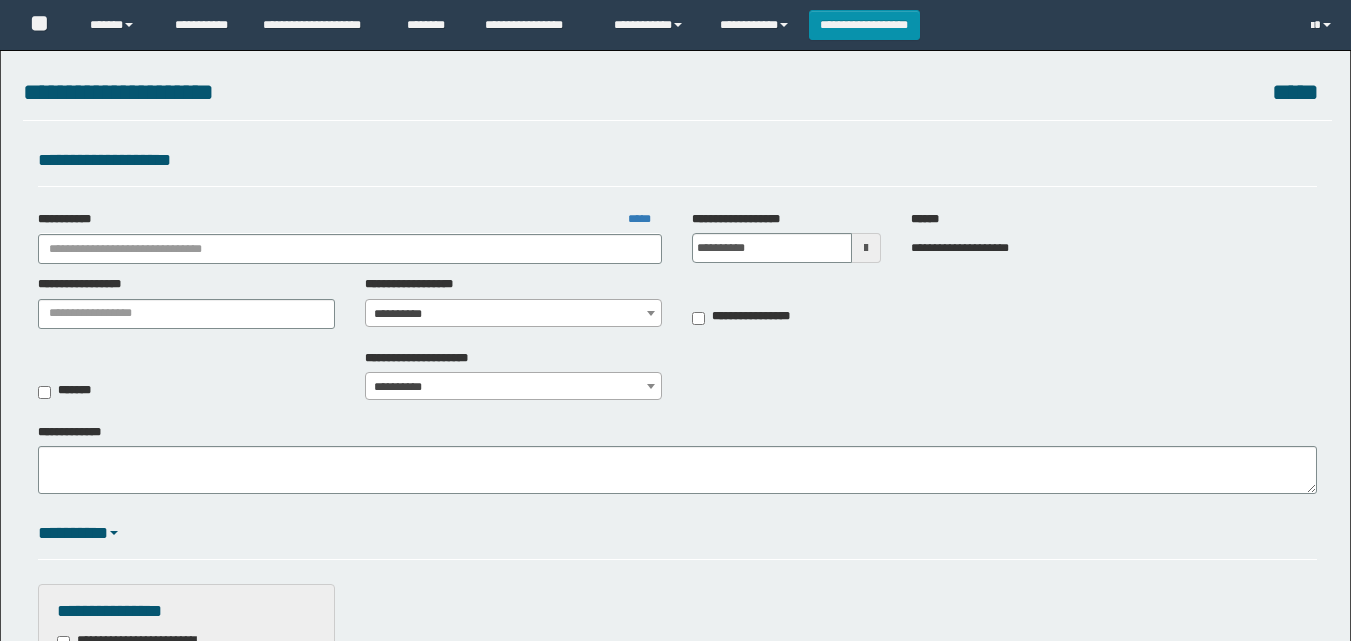 scroll, scrollTop: 0, scrollLeft: 0, axis: both 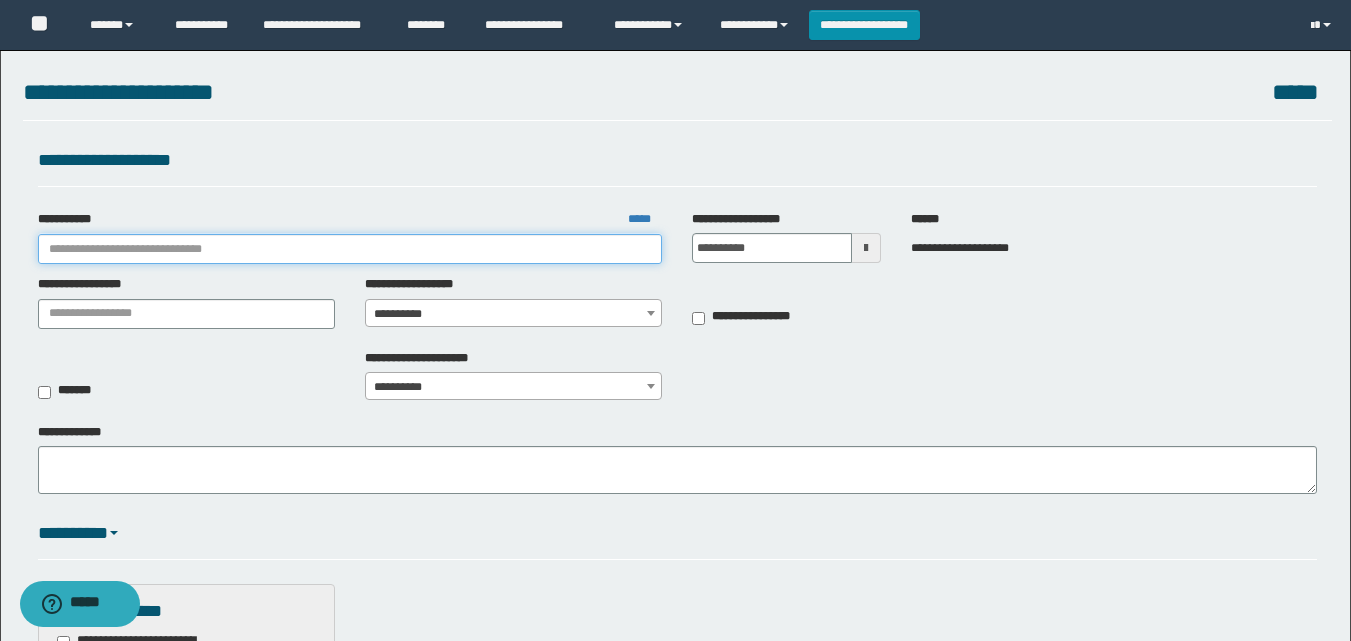 click on "**********" at bounding box center [350, 249] 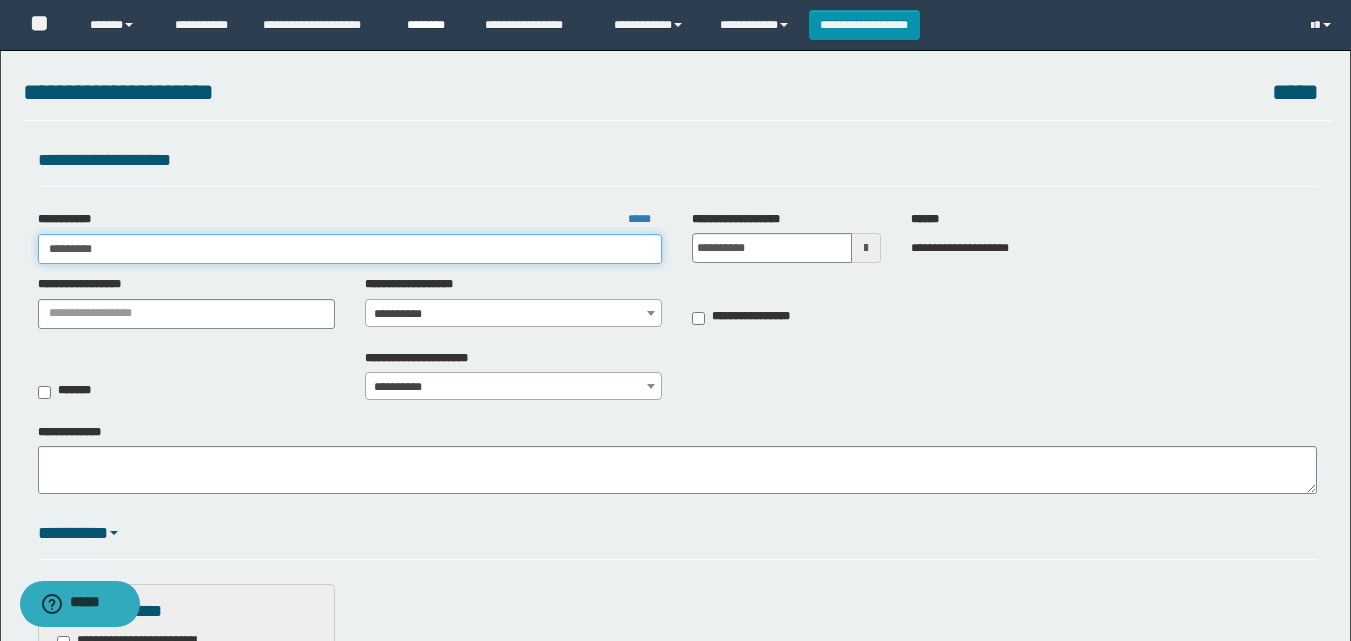 type on "*********" 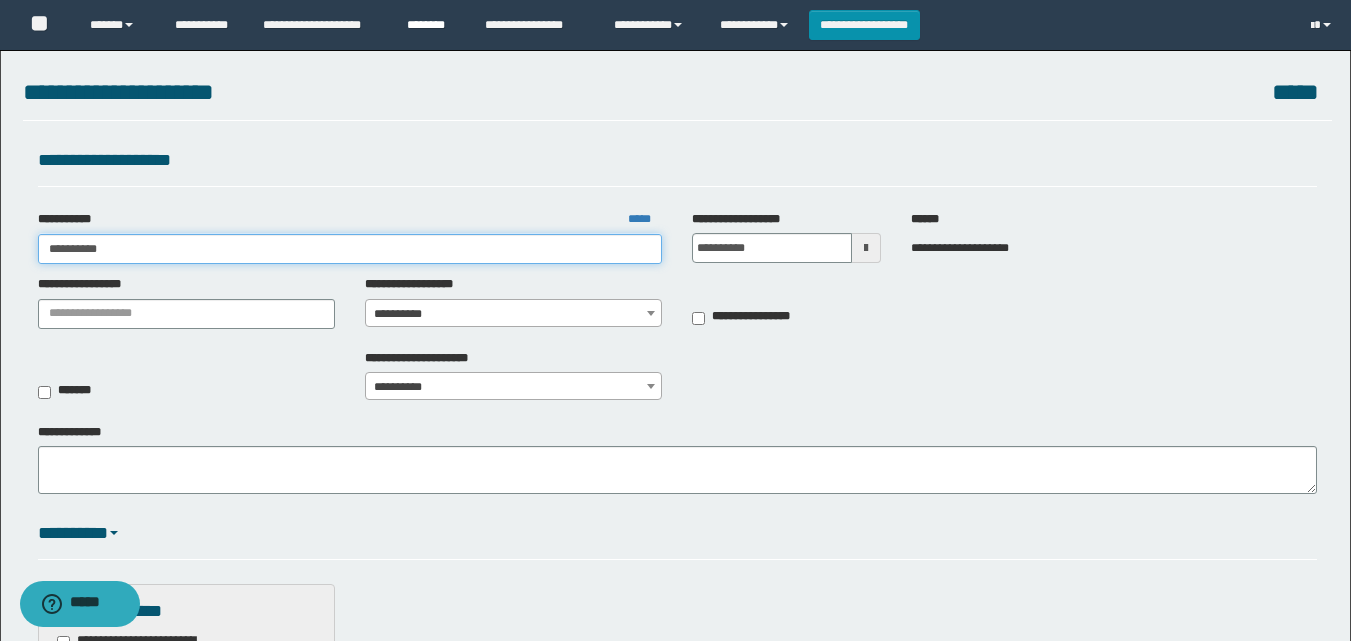 type on "*********" 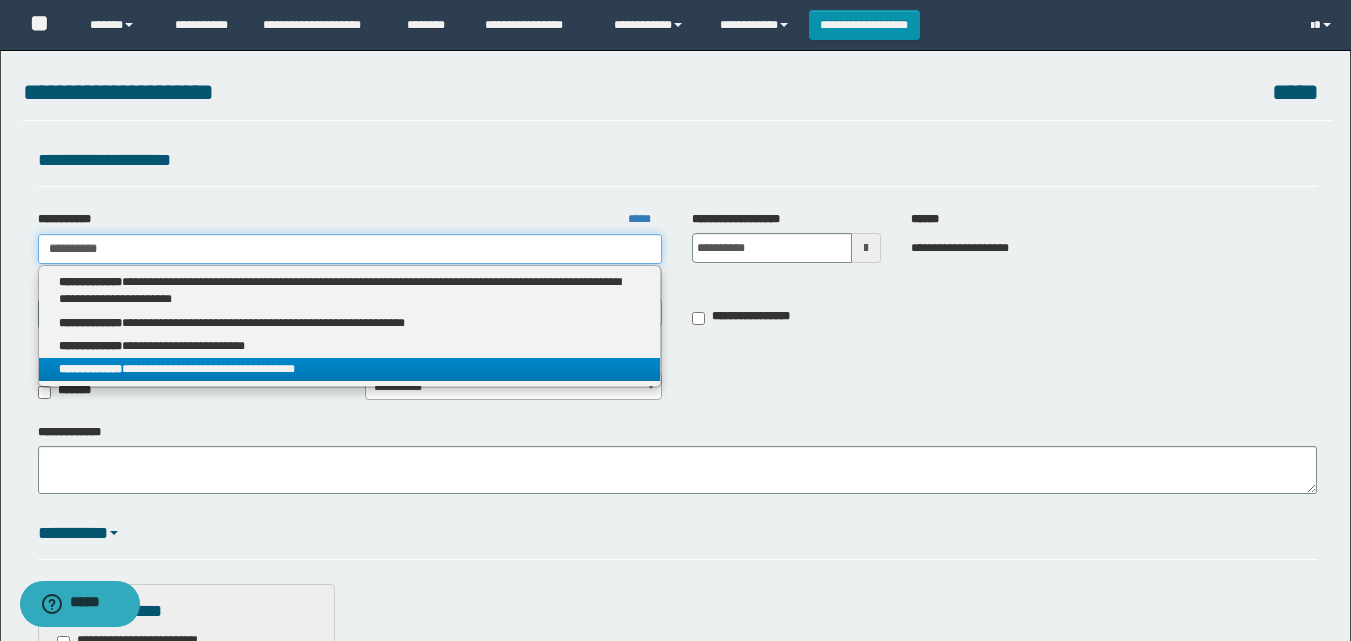type on "*********" 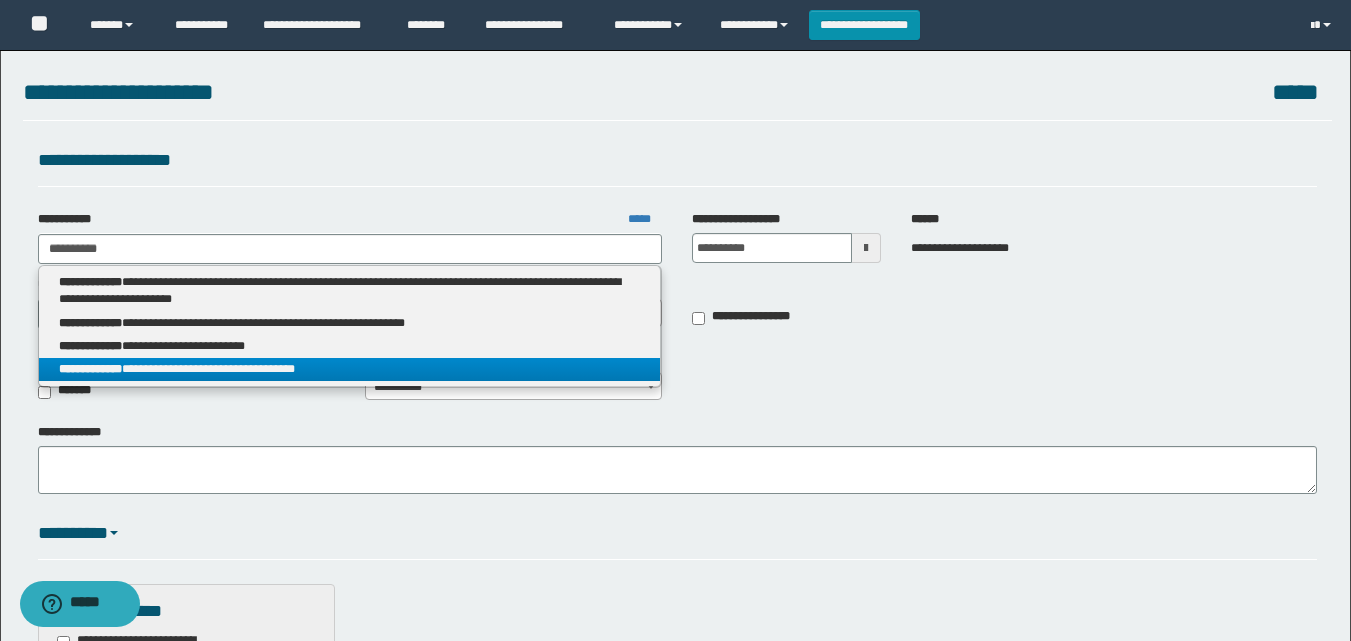 click on "**********" at bounding box center [350, 369] 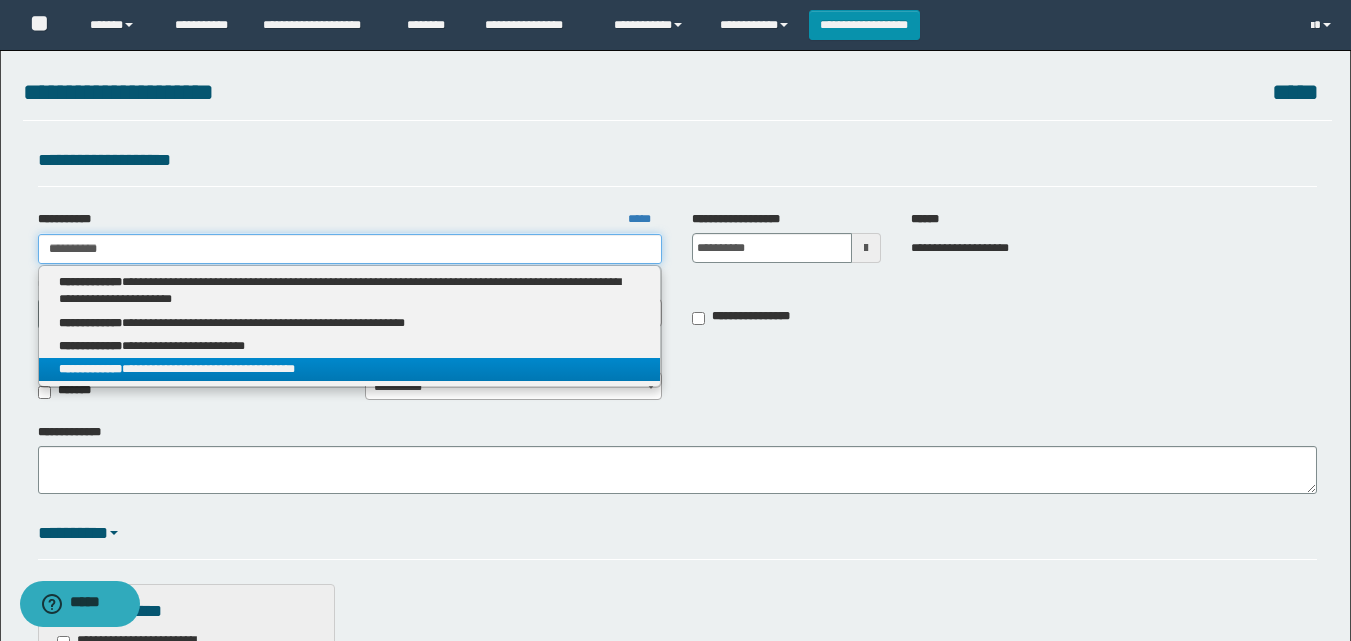 type 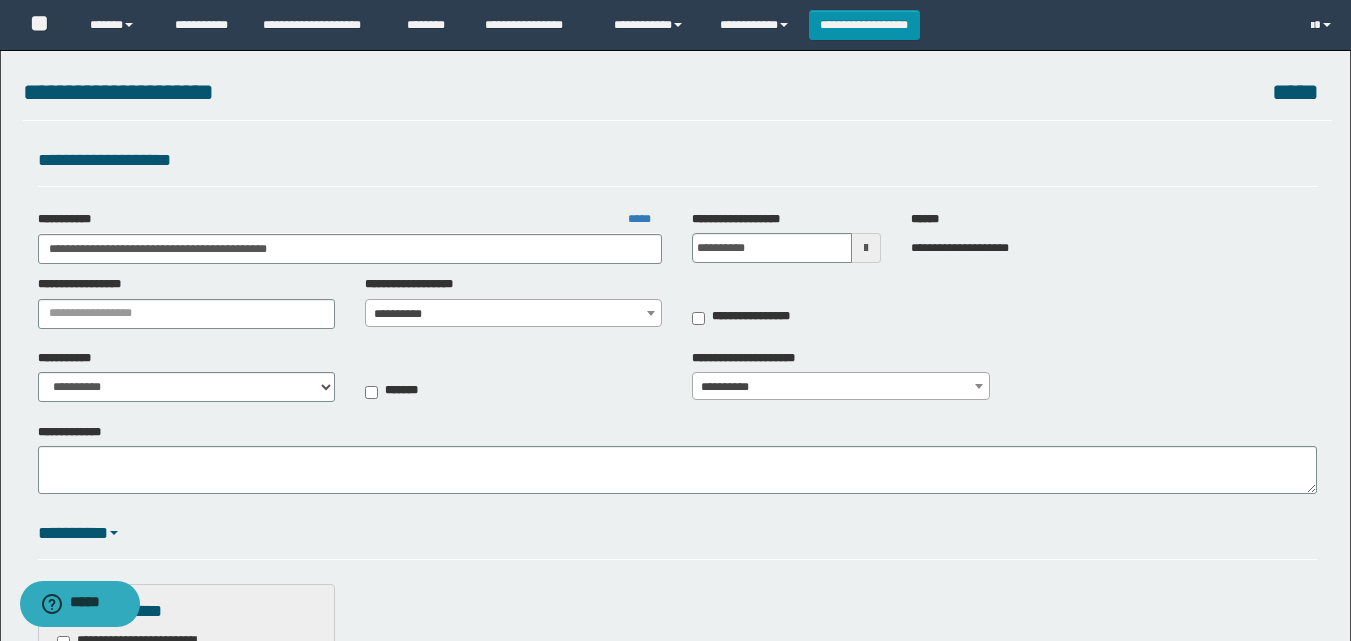 click on "**********" at bounding box center (513, 314) 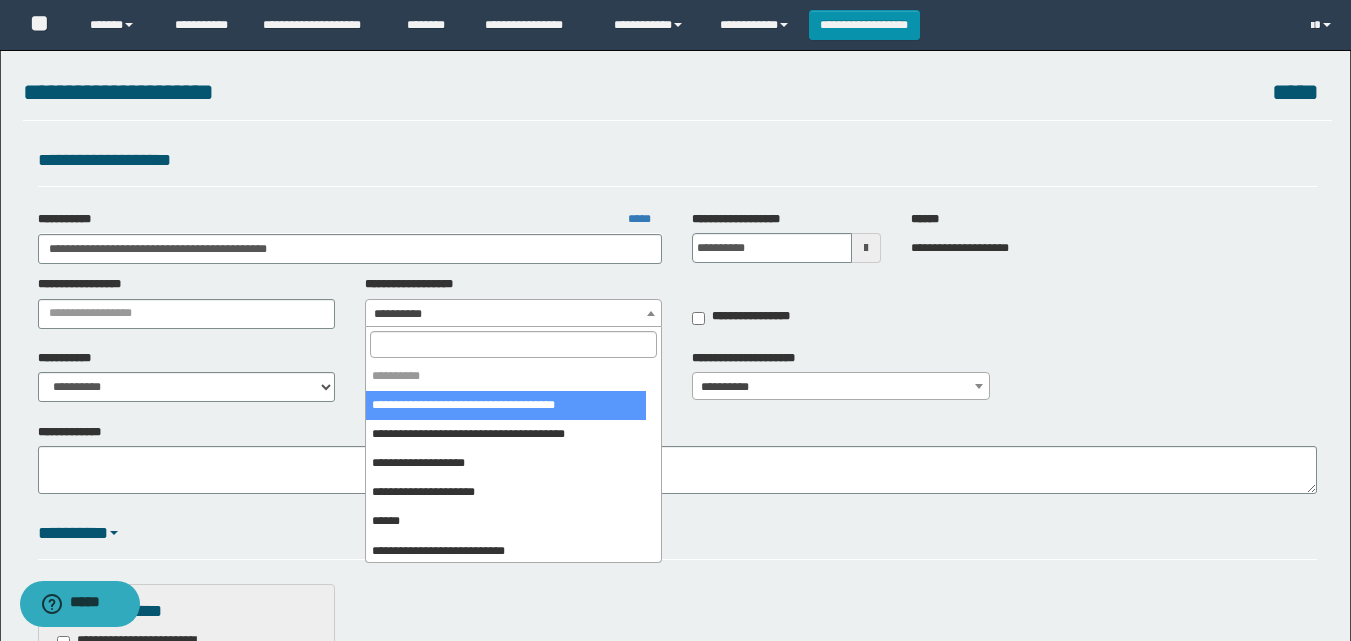 click on "**********" at bounding box center (513, 314) 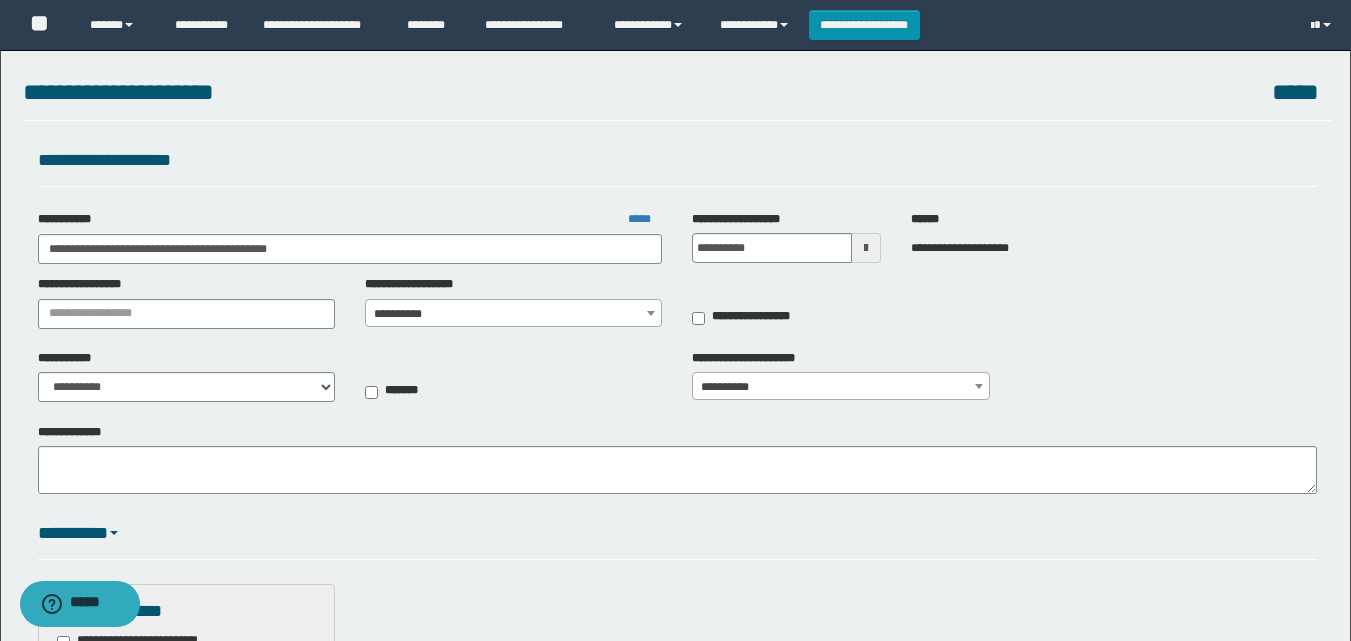 click on "**********" at bounding box center (513, 314) 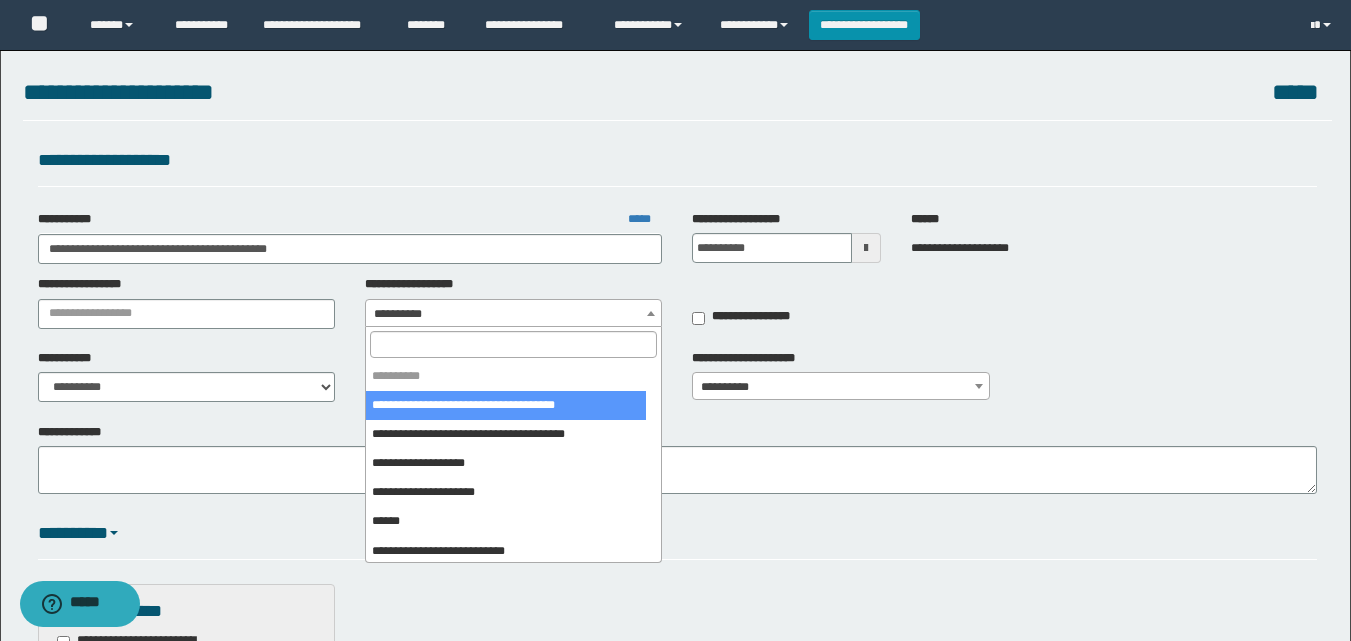 click at bounding box center [513, 344] 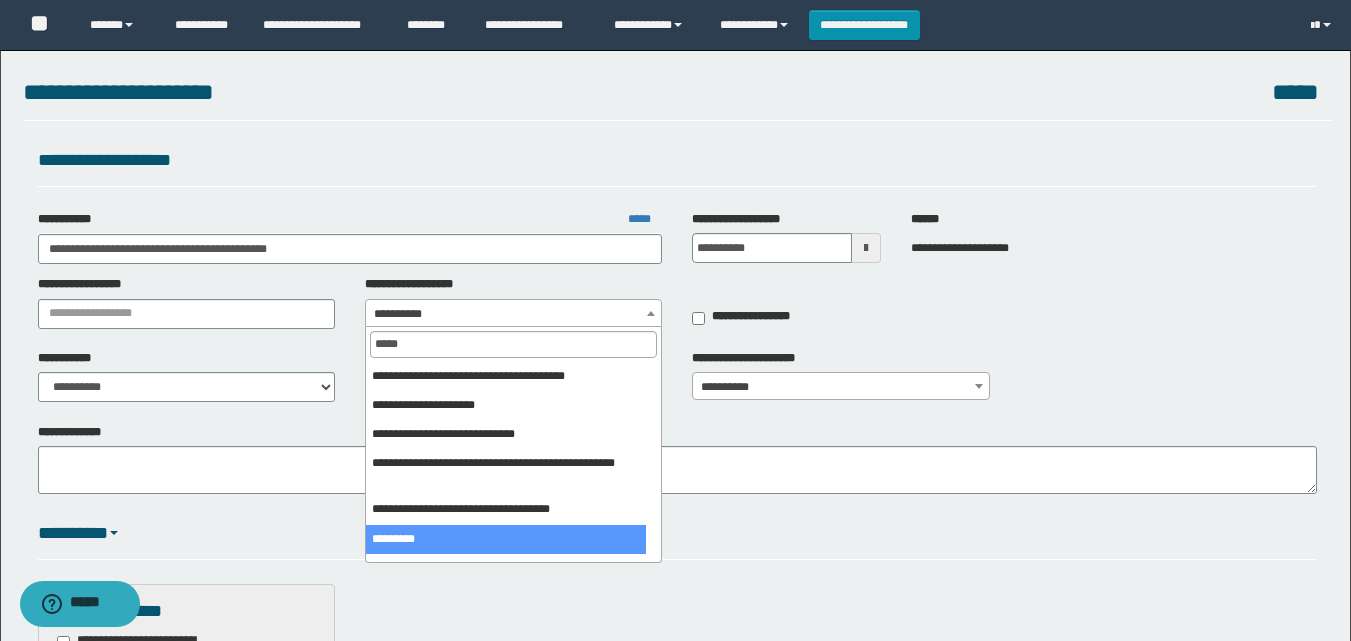type on "*****" 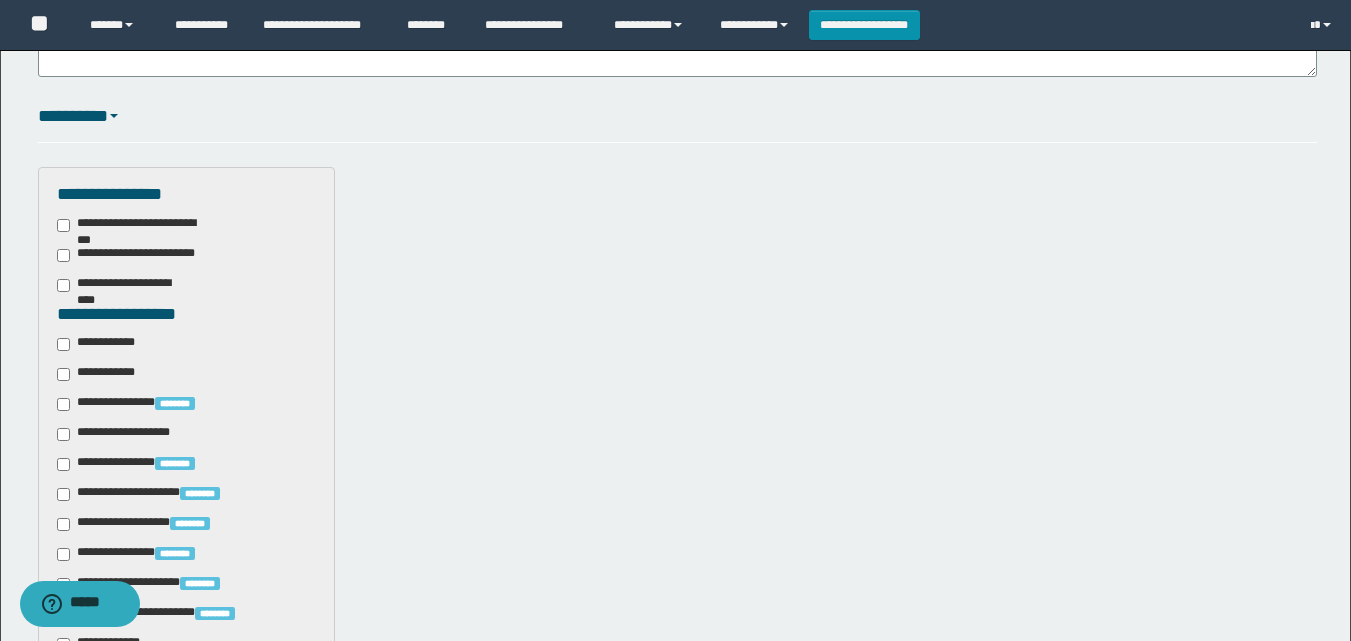 scroll, scrollTop: 800, scrollLeft: 0, axis: vertical 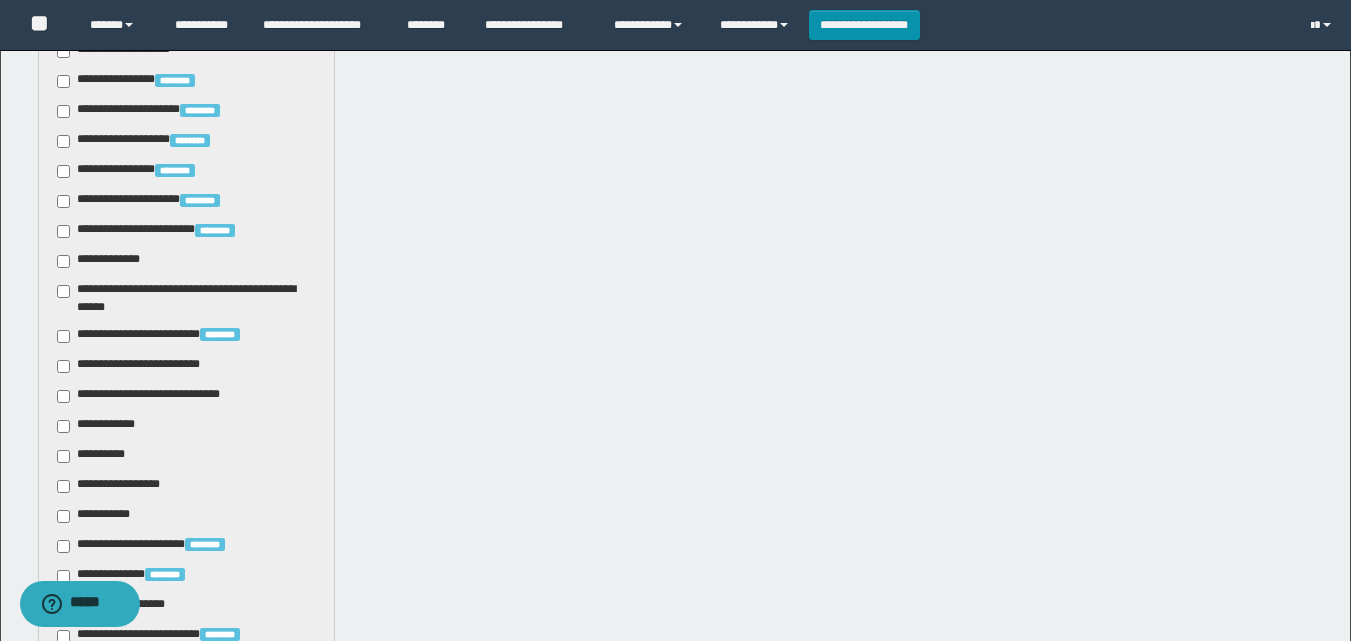 click on "**********" at bounding box center (143, 366) 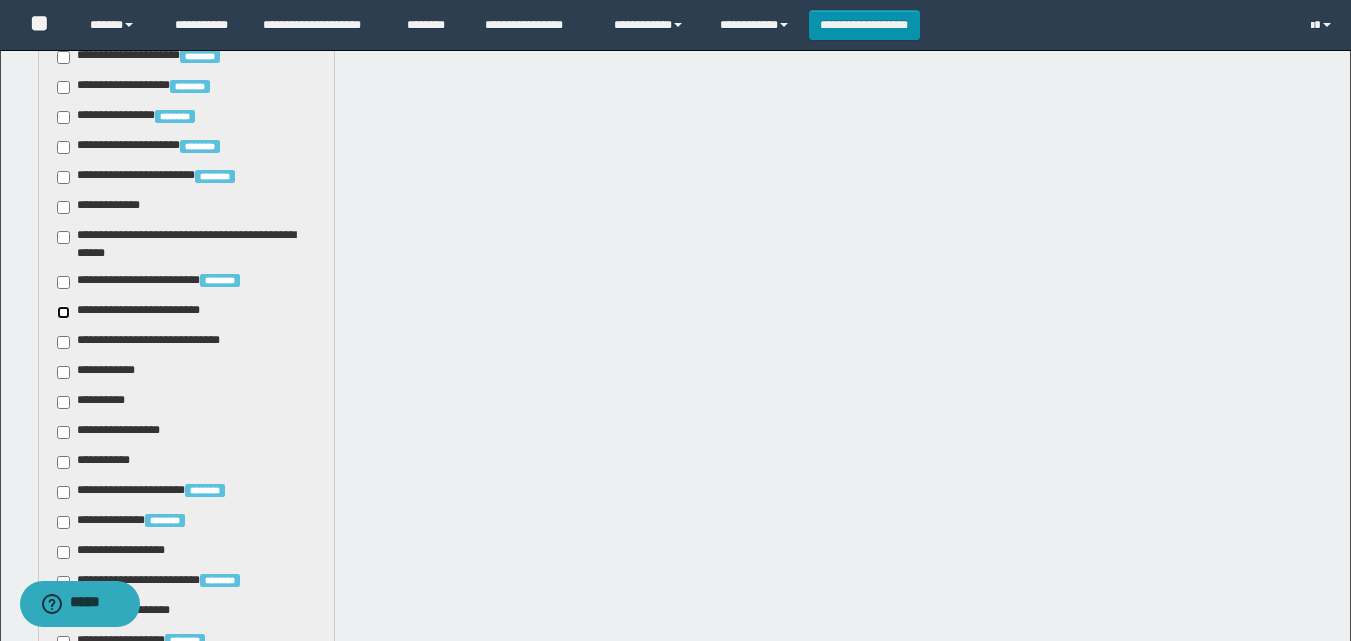 scroll, scrollTop: 900, scrollLeft: 0, axis: vertical 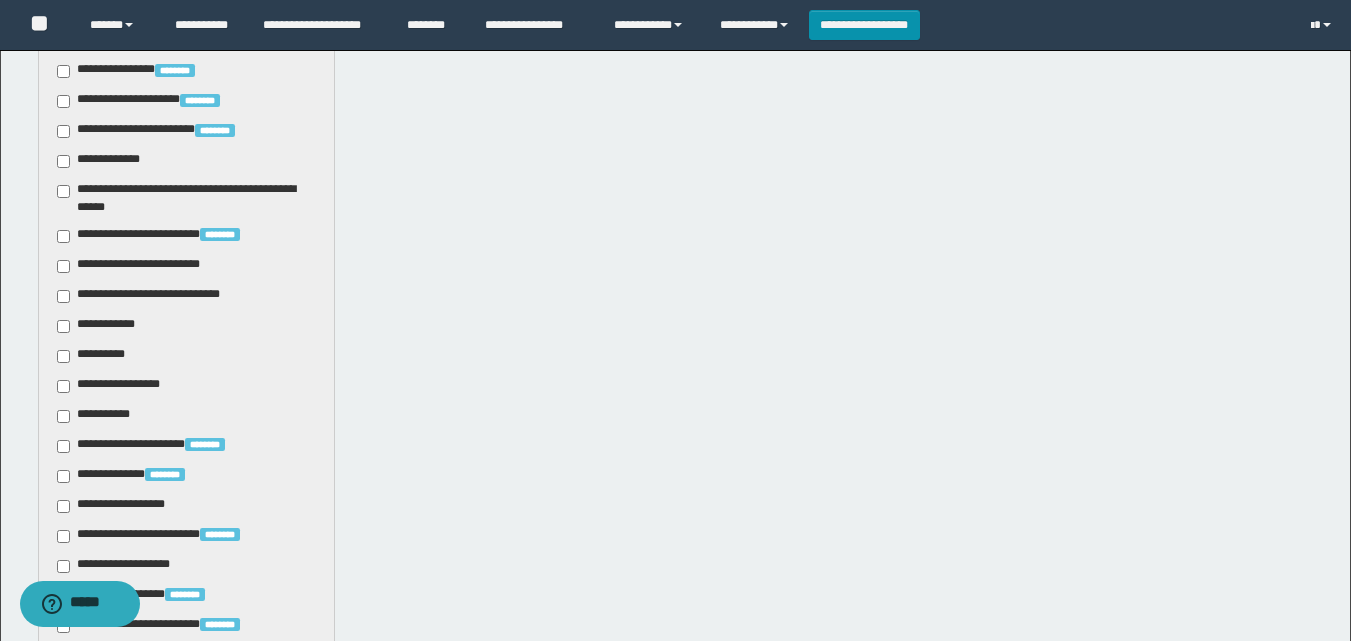 click on "**********" at bounding box center [101, 326] 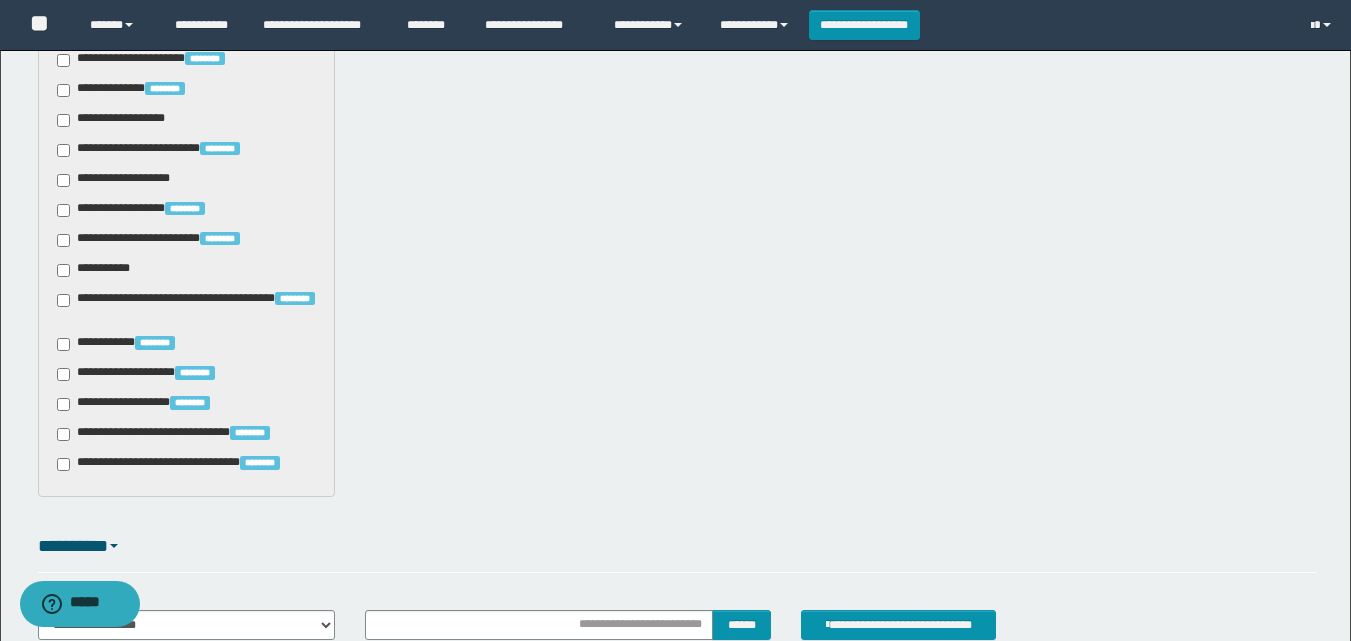 scroll, scrollTop: 1300, scrollLeft: 0, axis: vertical 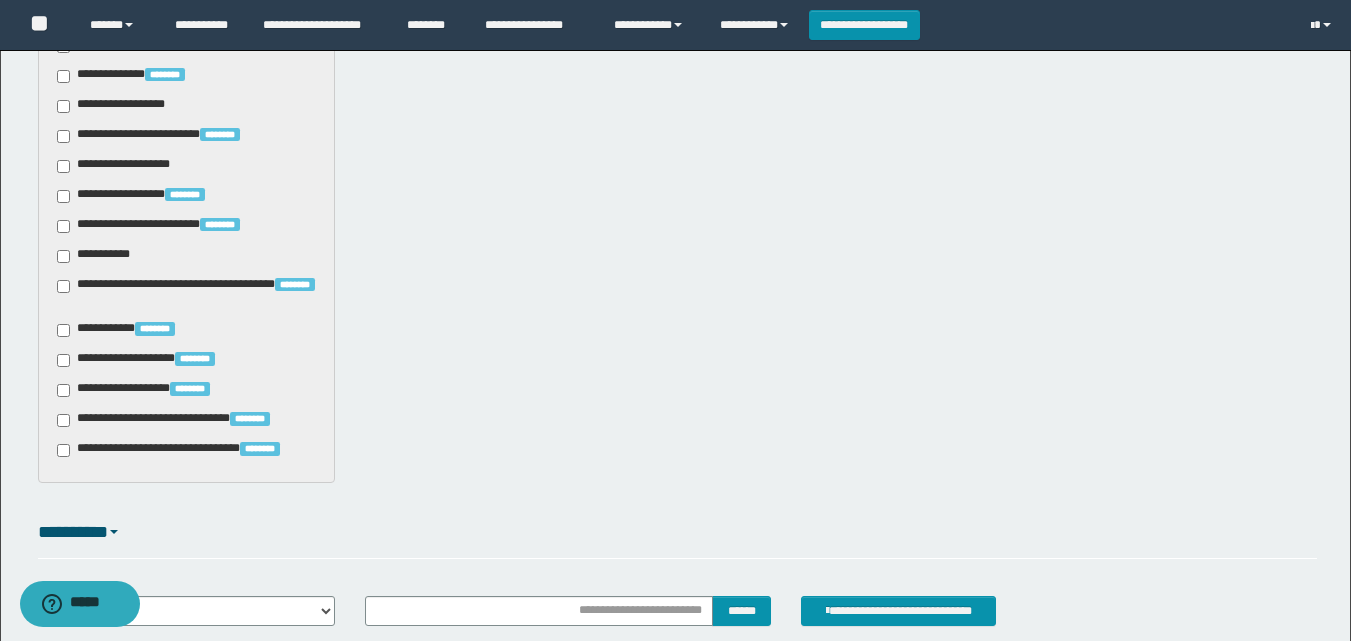 click on "**********" at bounding box center [186, -45] 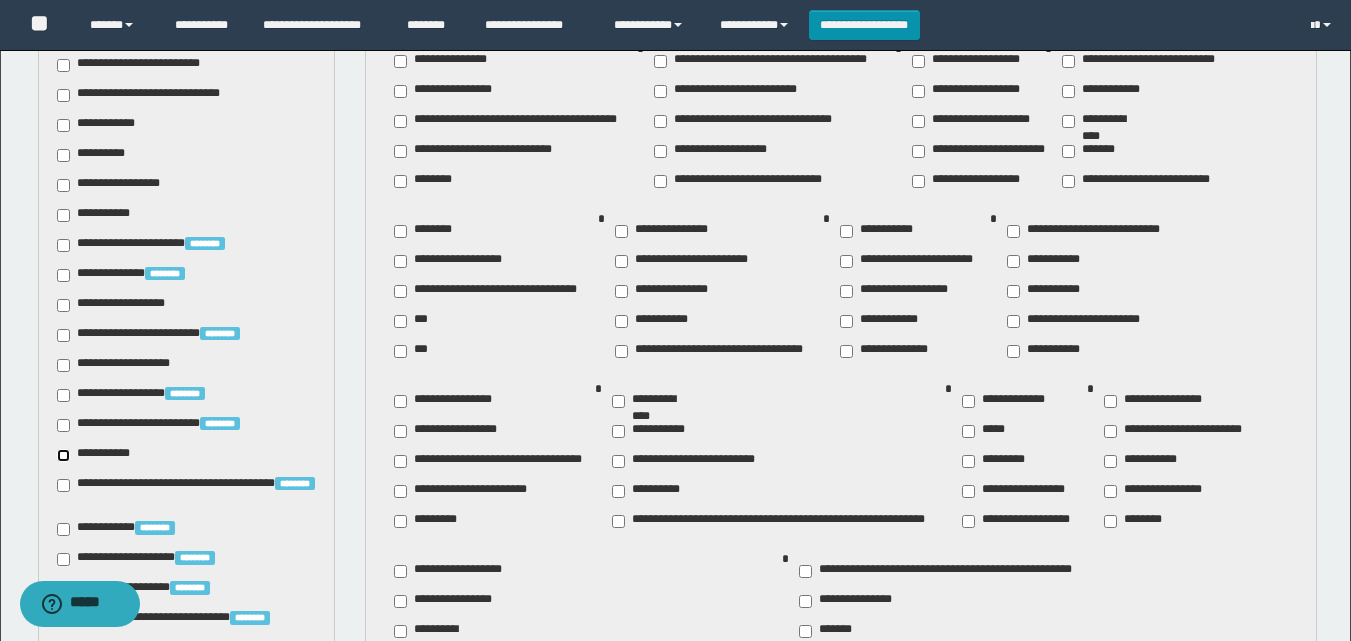 scroll, scrollTop: 1100, scrollLeft: 0, axis: vertical 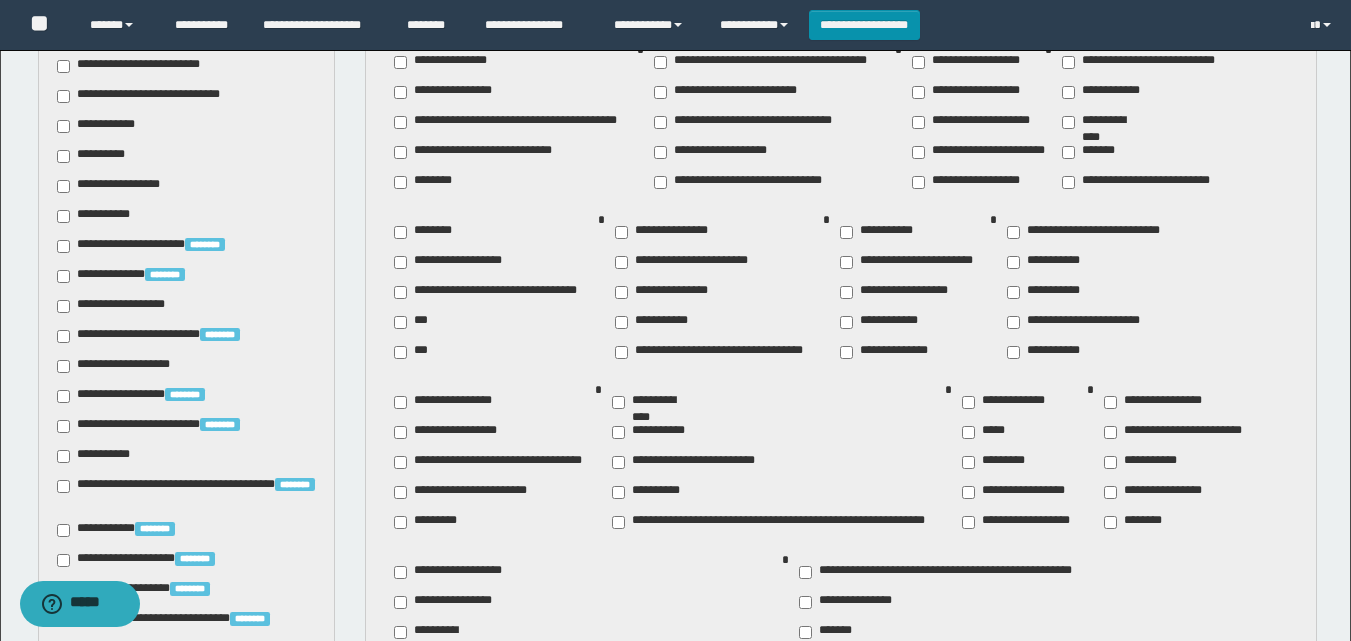 click on "********" at bounding box center (427, 232) 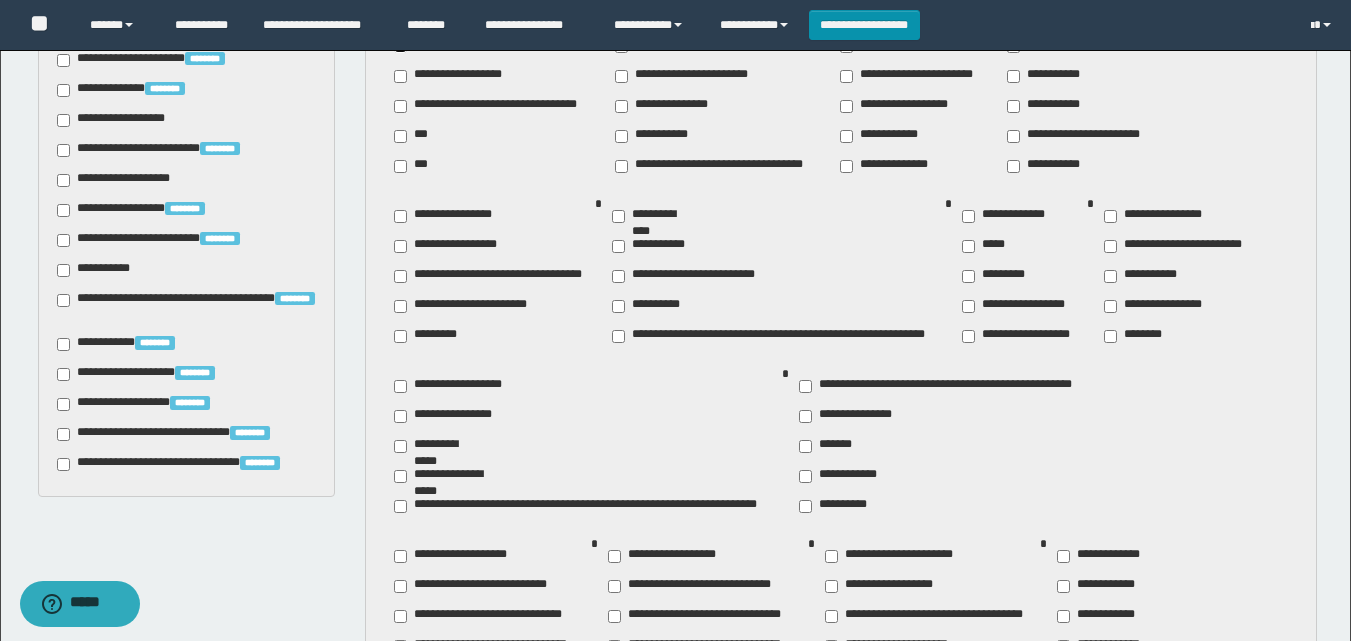 scroll, scrollTop: 1300, scrollLeft: 0, axis: vertical 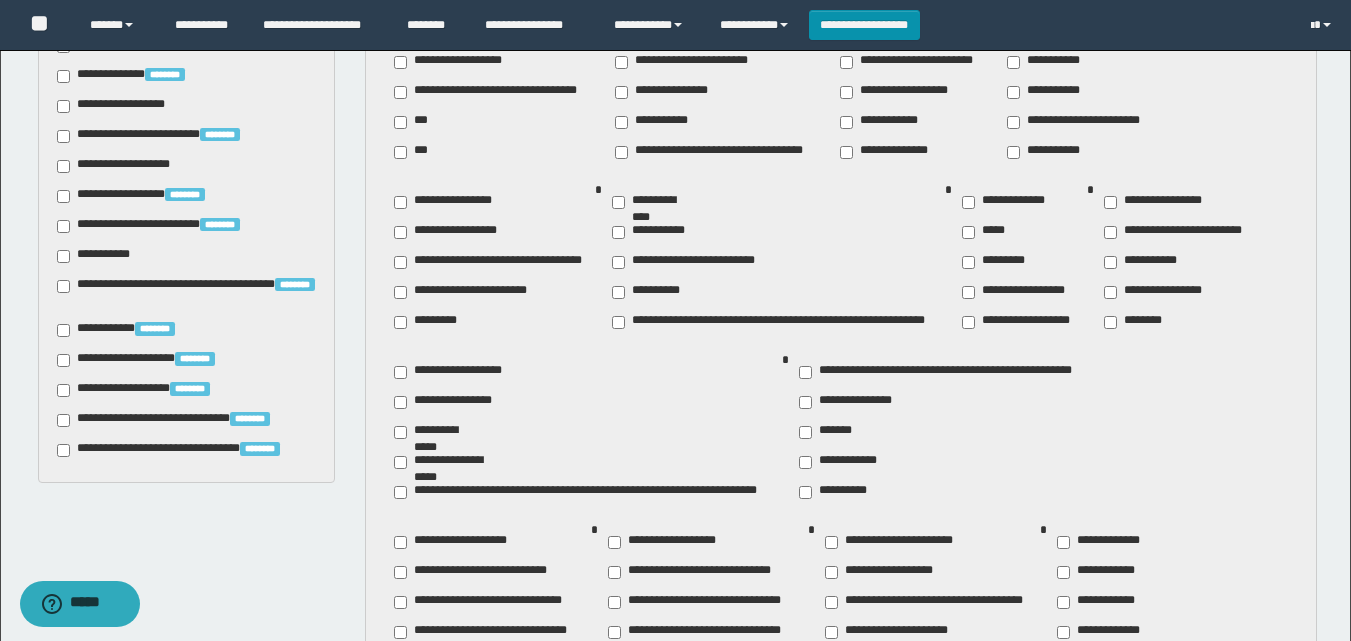 click on "**********" at bounding box center (438, 432) 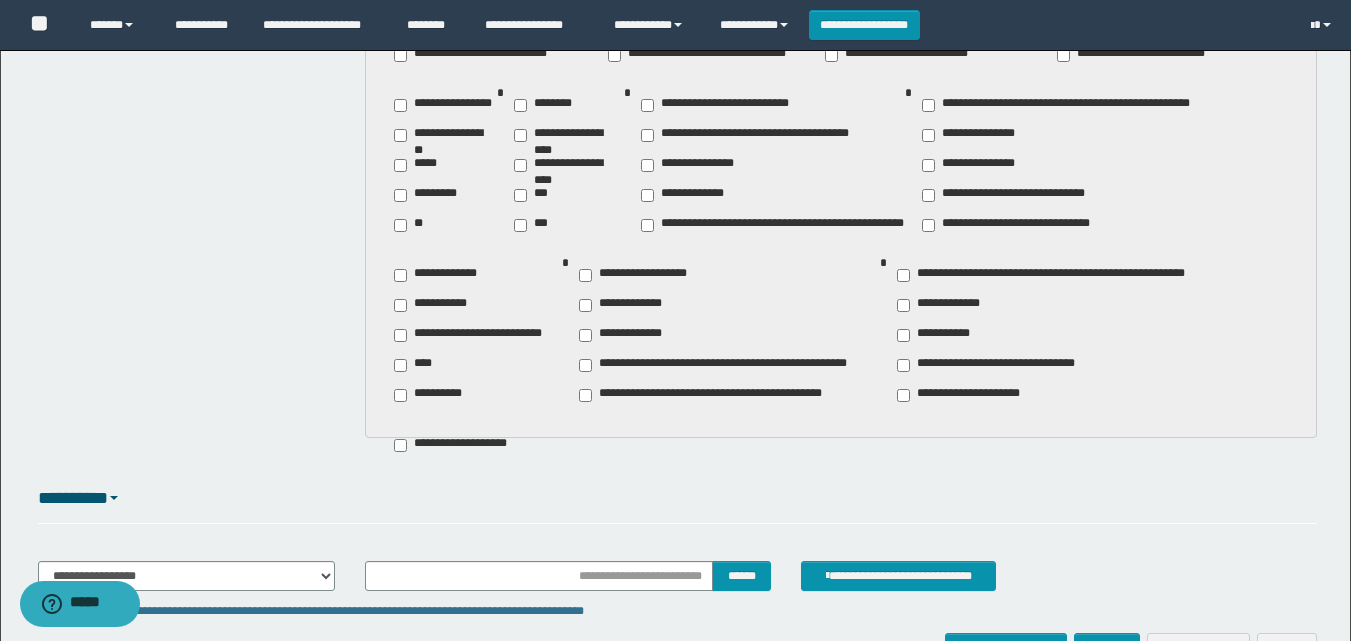 scroll, scrollTop: 2034, scrollLeft: 0, axis: vertical 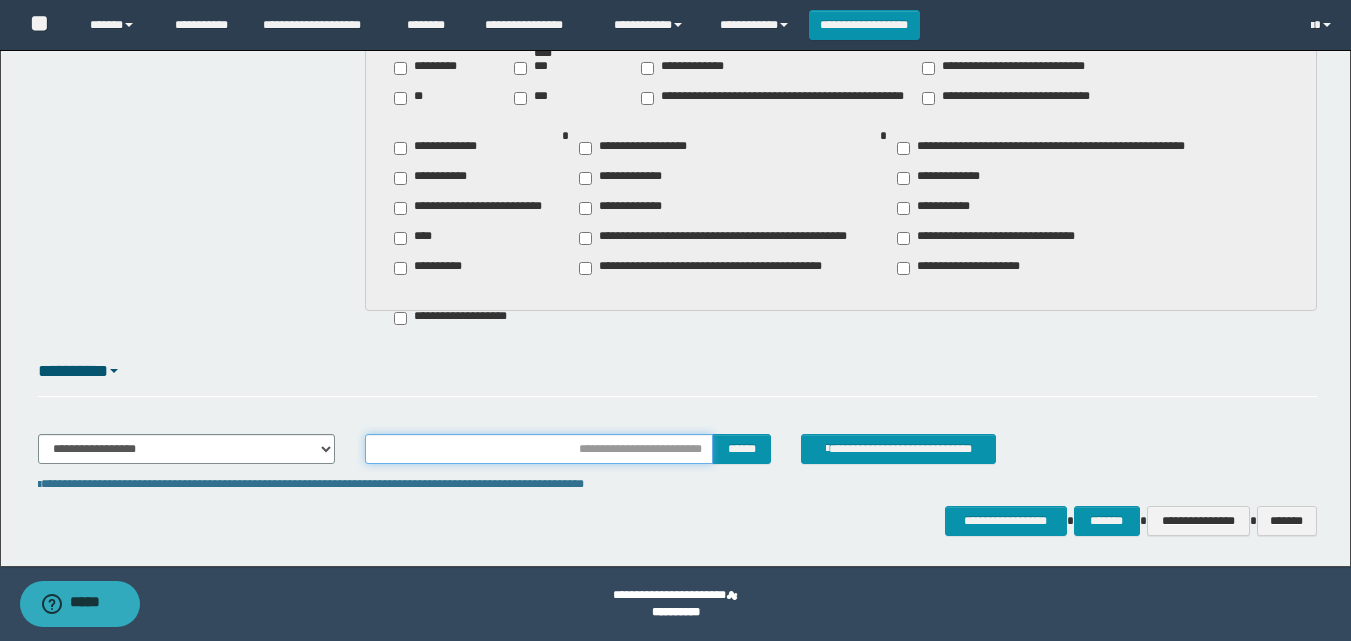 click at bounding box center (539, 449) 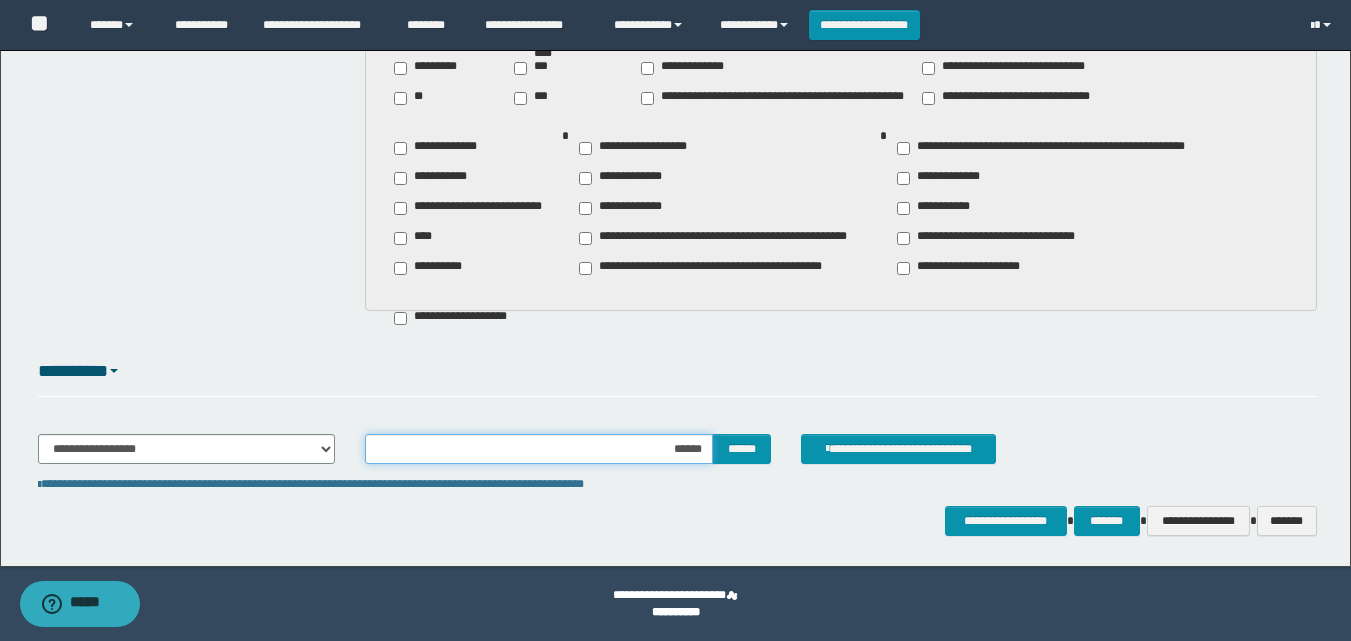 type on "*******" 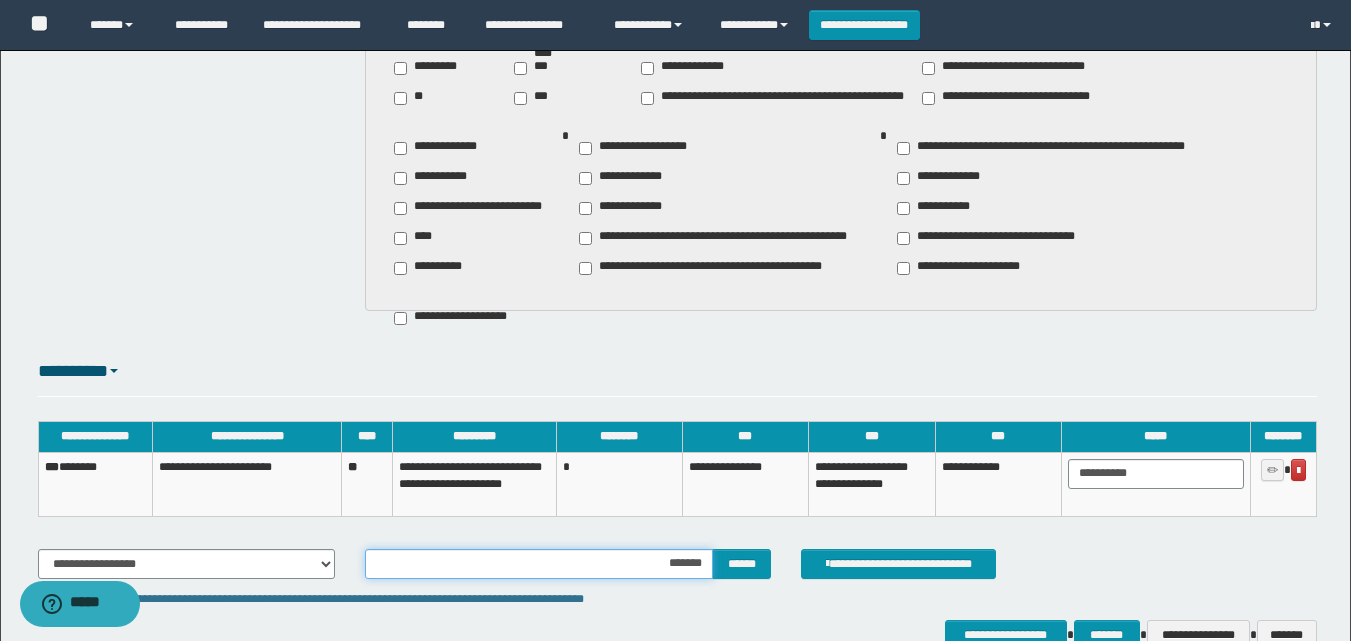 type on "********" 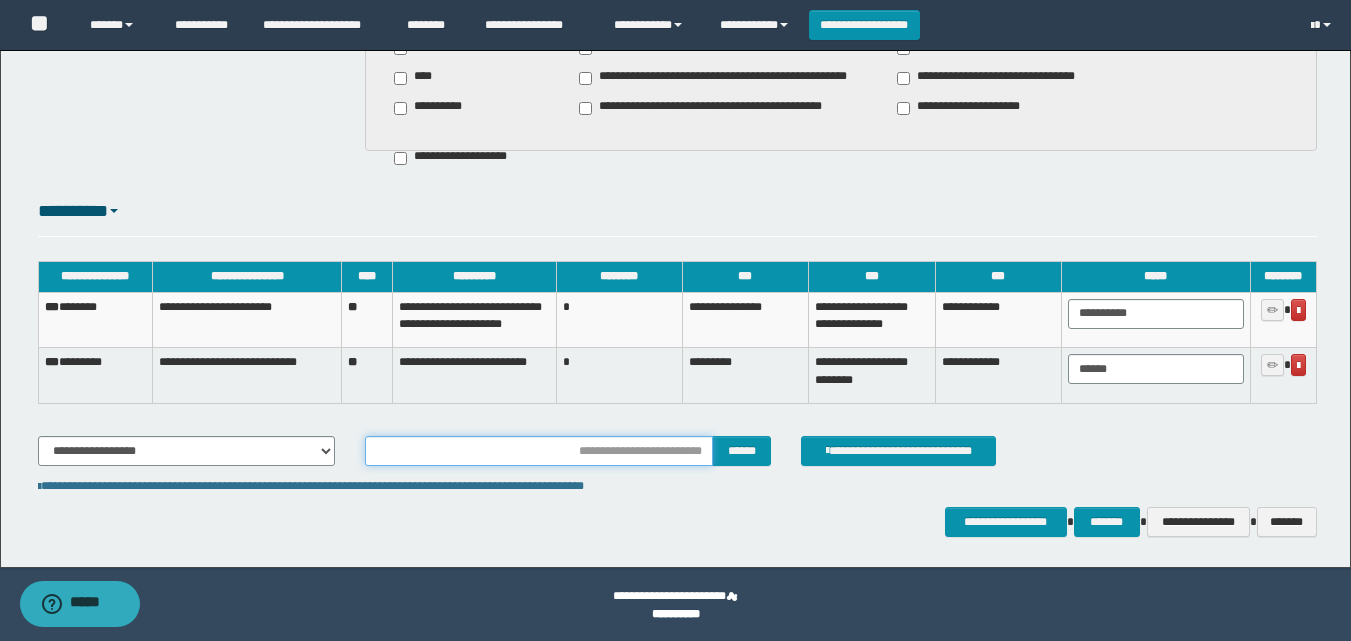 scroll, scrollTop: 2196, scrollLeft: 0, axis: vertical 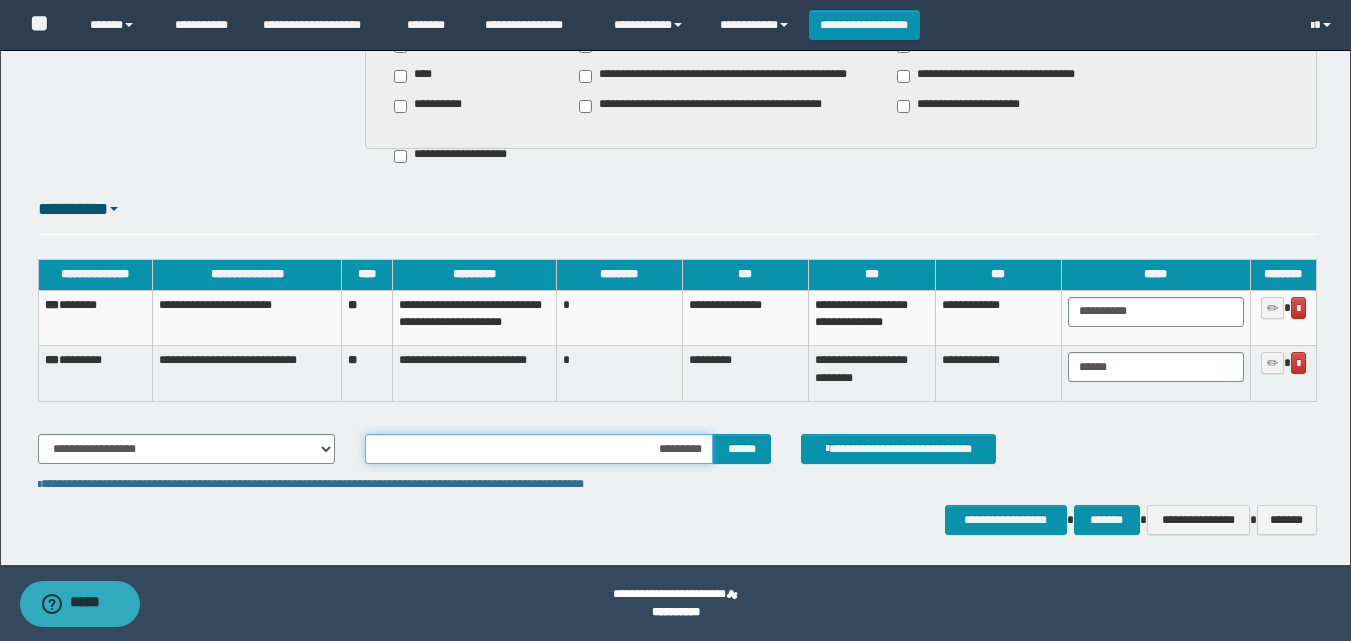 type on "**********" 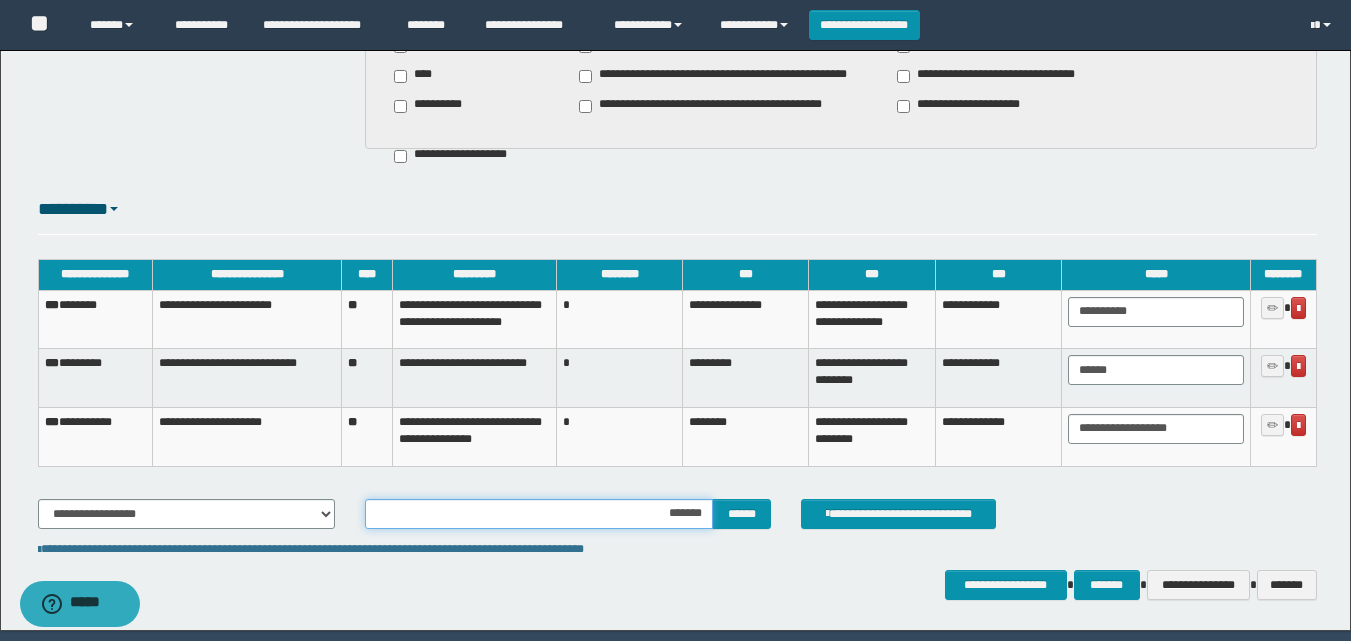 type on "********" 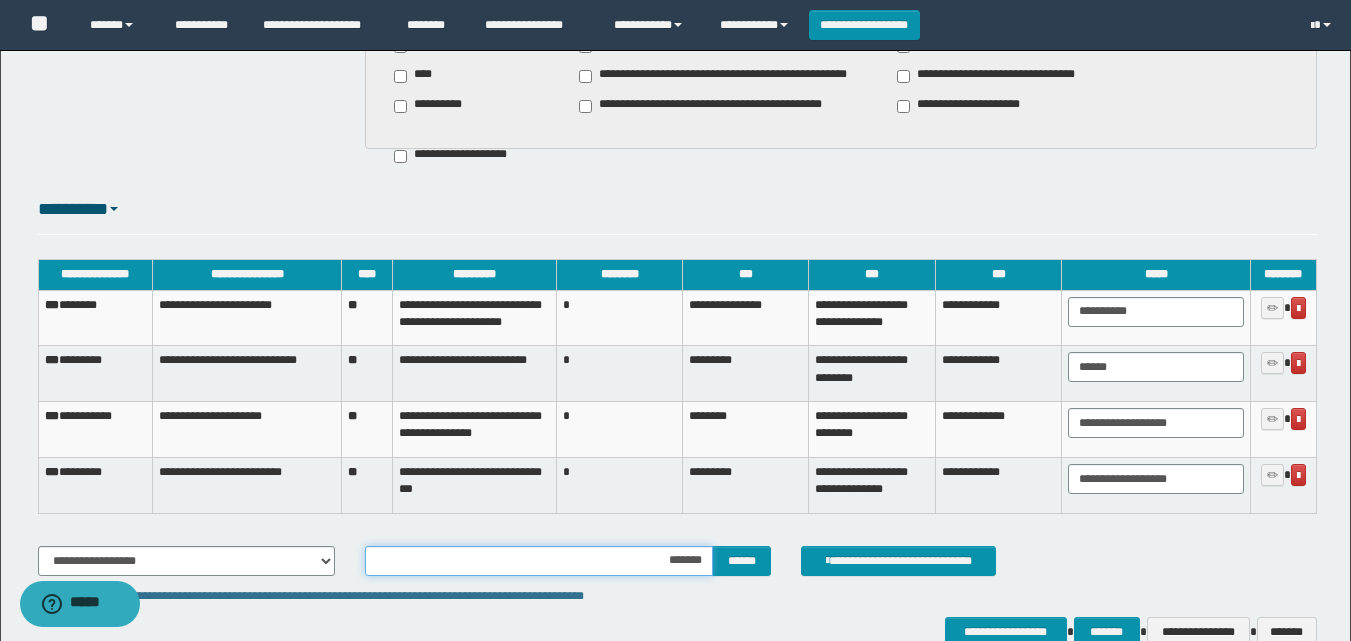 type on "********" 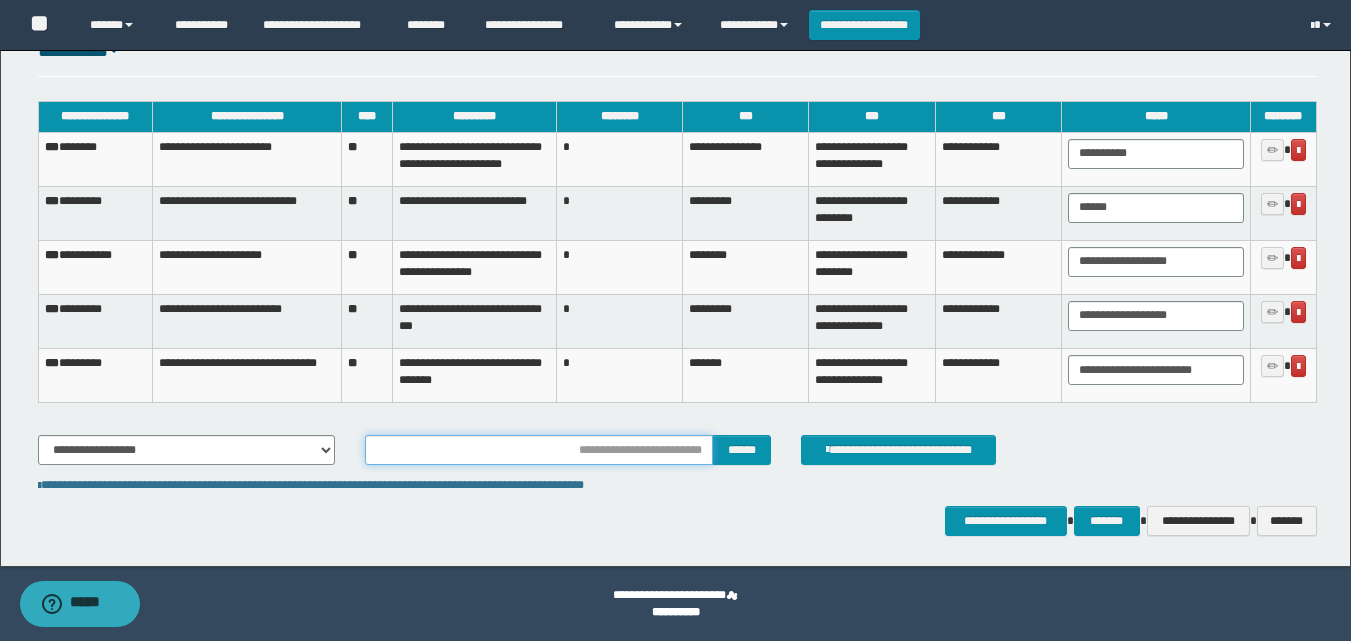 scroll, scrollTop: 2355, scrollLeft: 0, axis: vertical 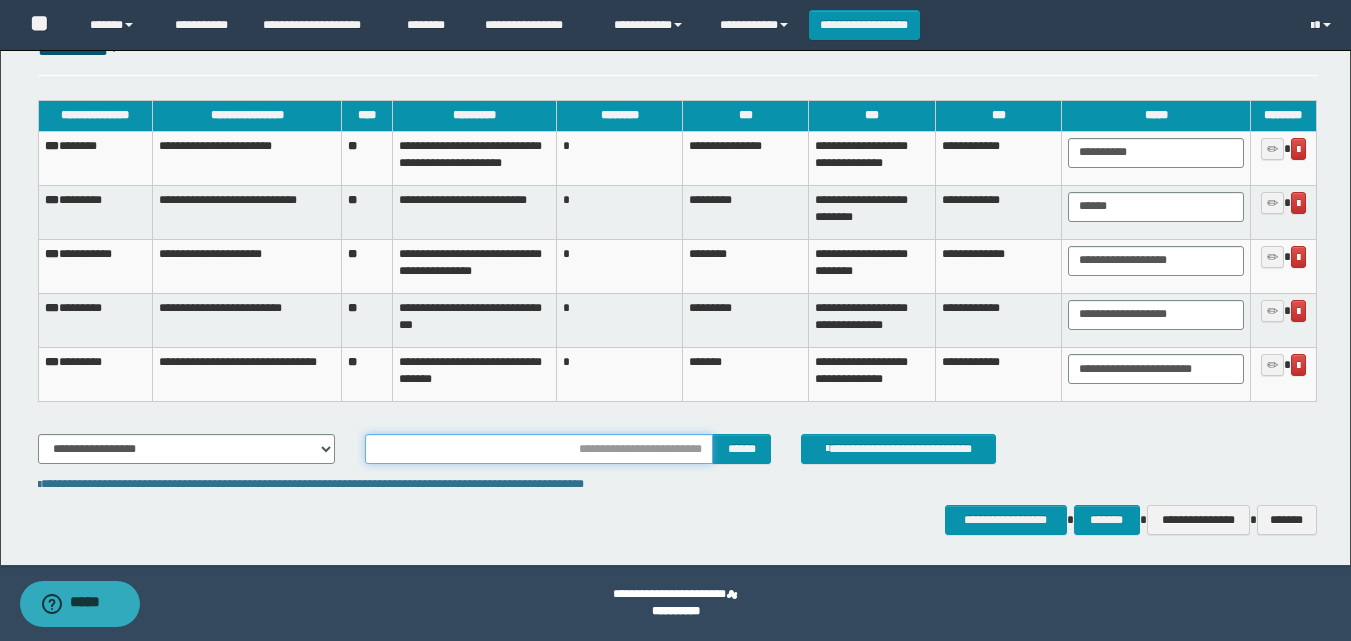 click at bounding box center [539, 449] 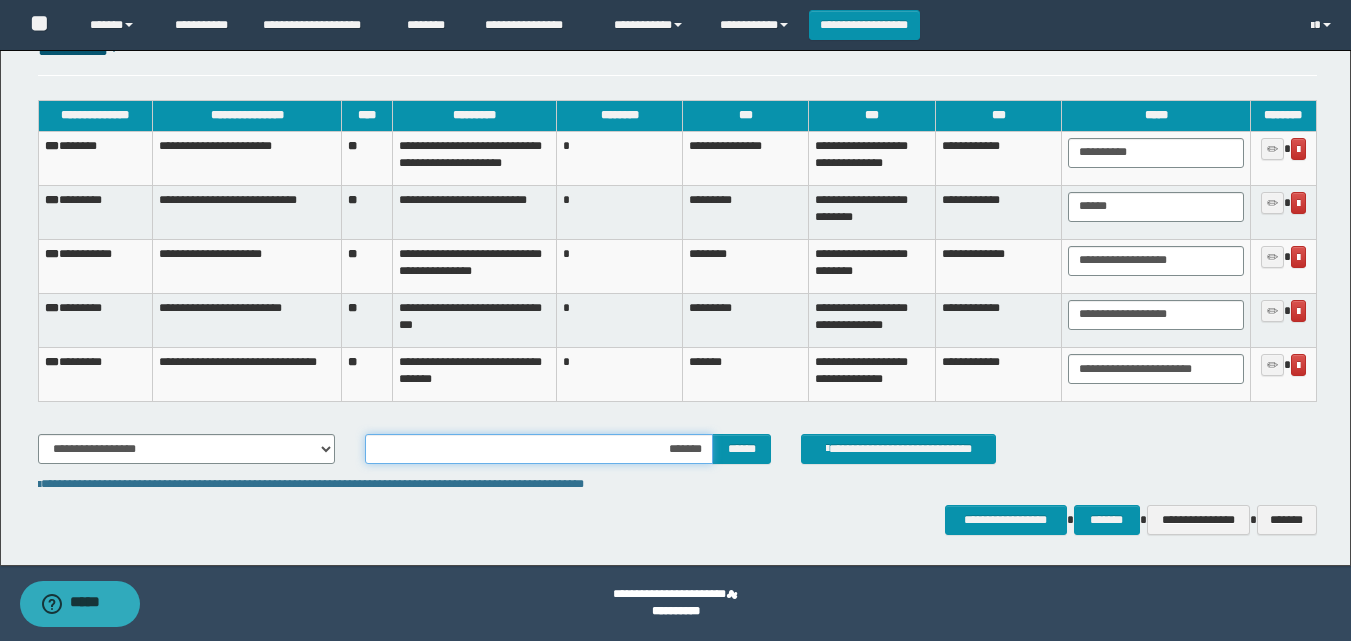 type on "********" 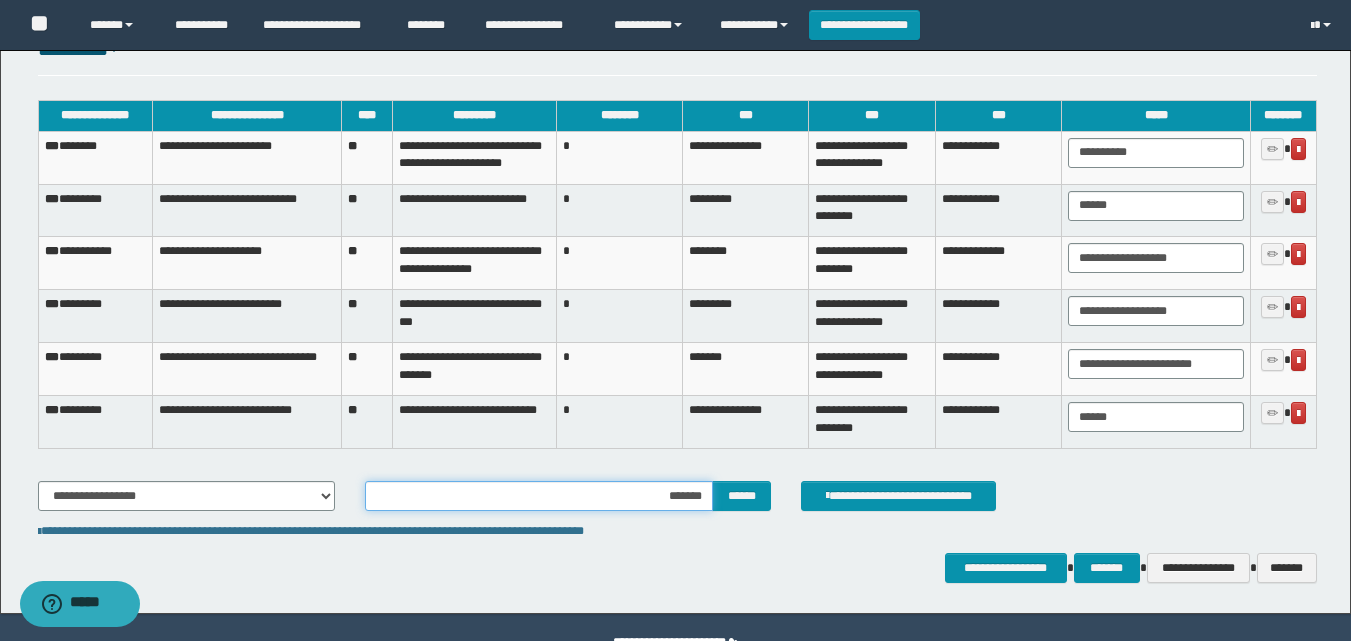 type on "********" 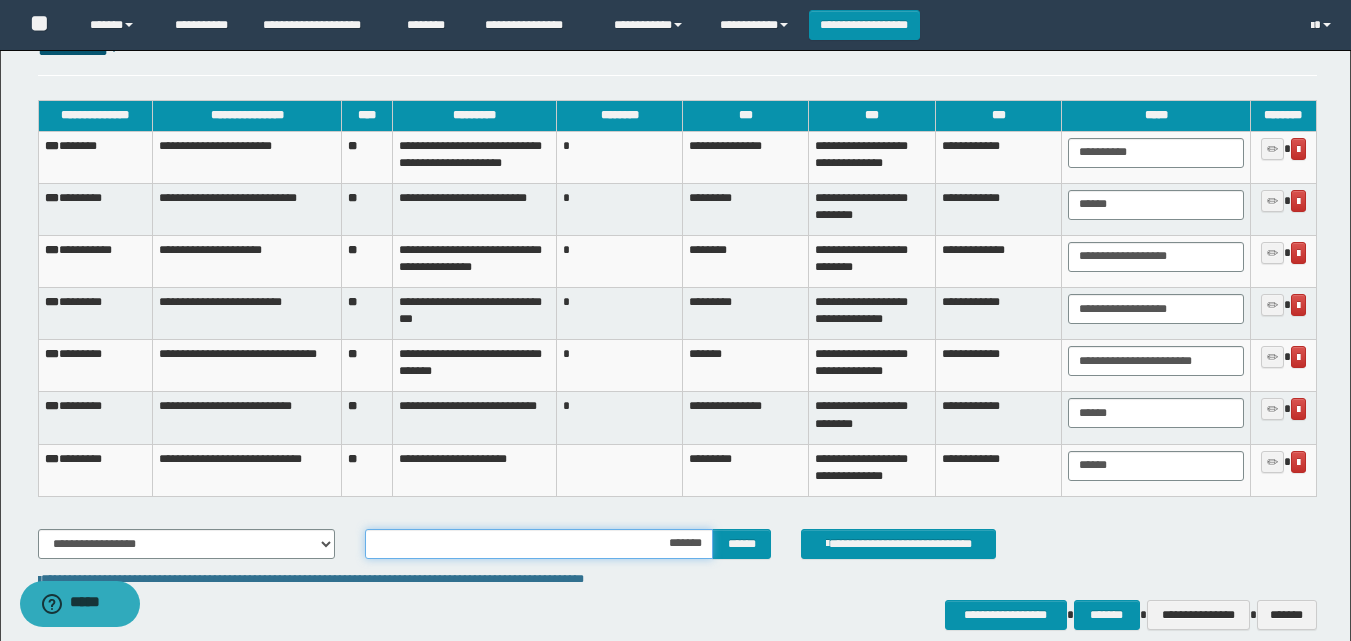 type on "********" 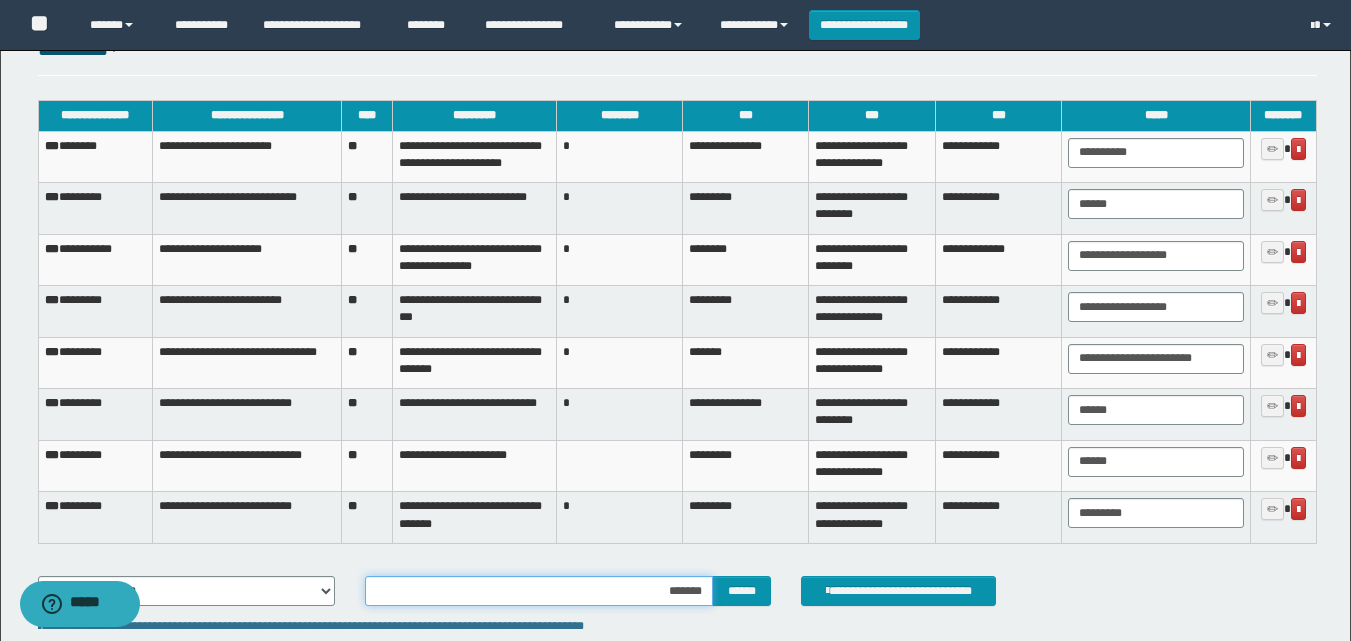 type on "********" 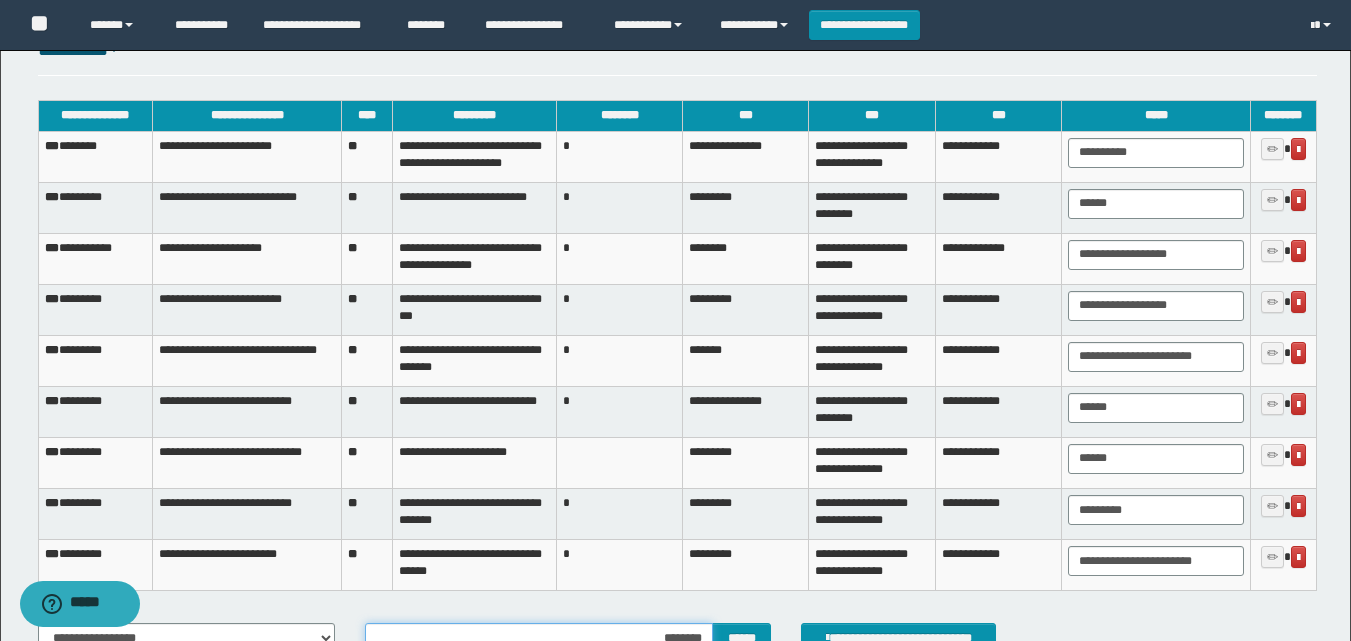 scroll, scrollTop: 2544, scrollLeft: 0, axis: vertical 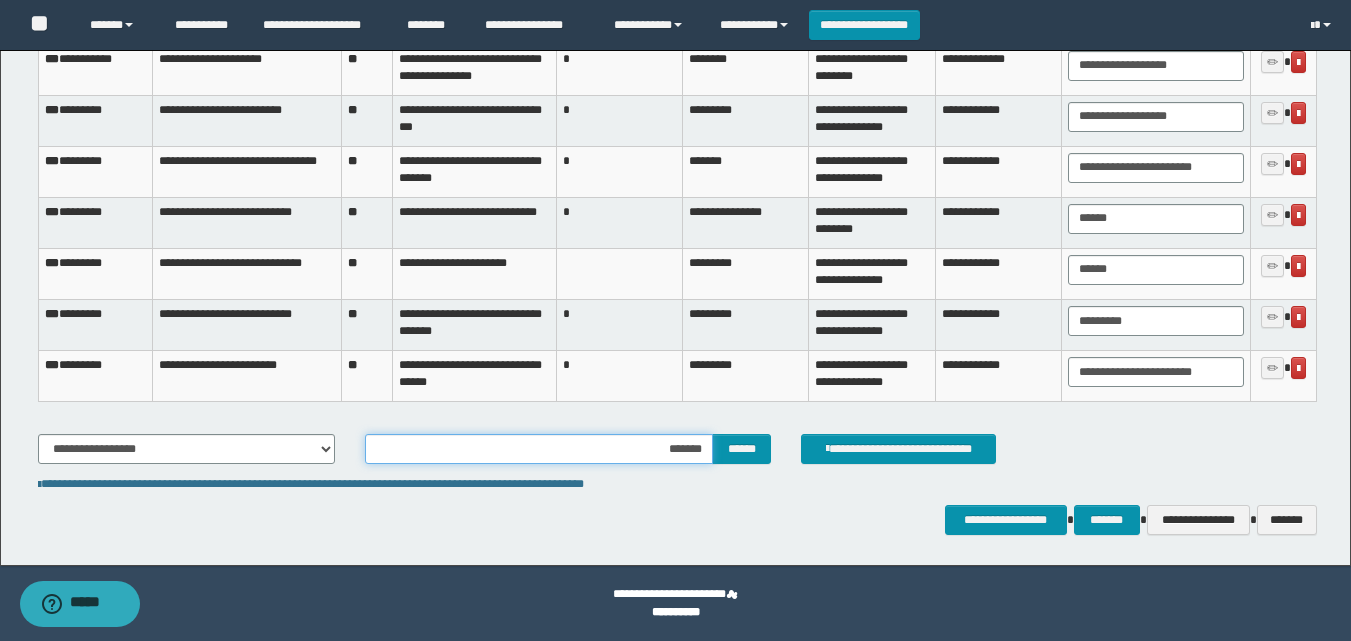 type on "********" 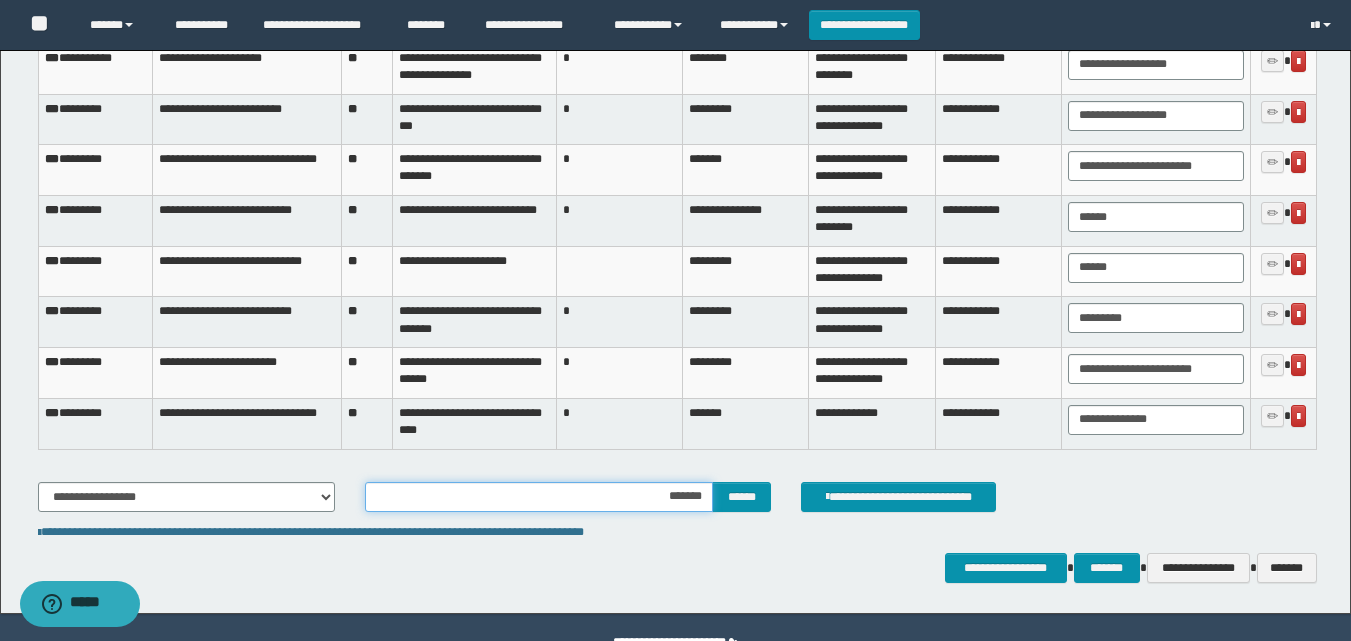 type on "********" 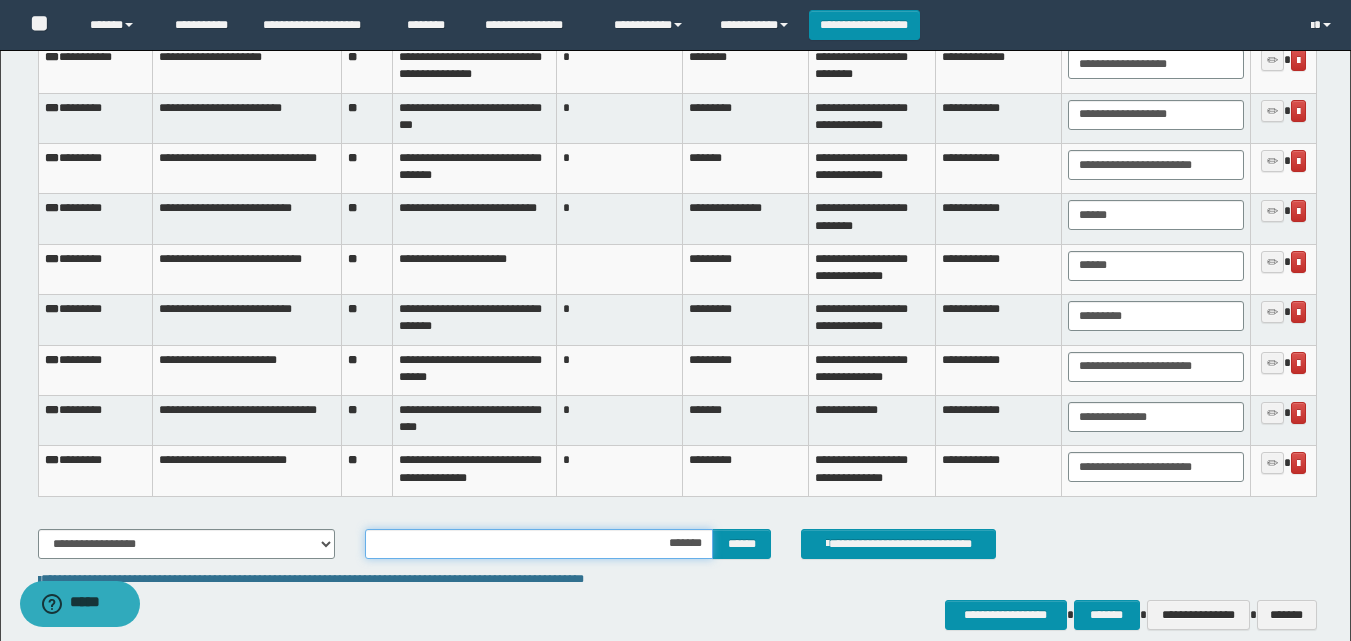 type on "********" 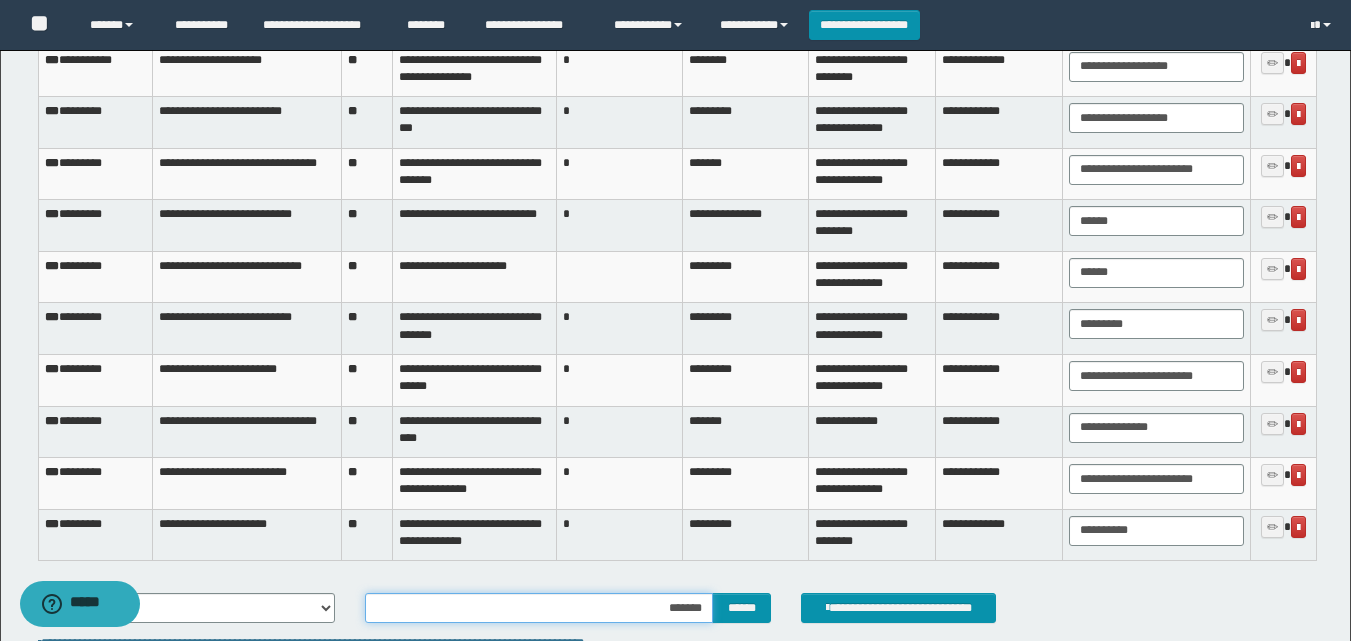 type on "********" 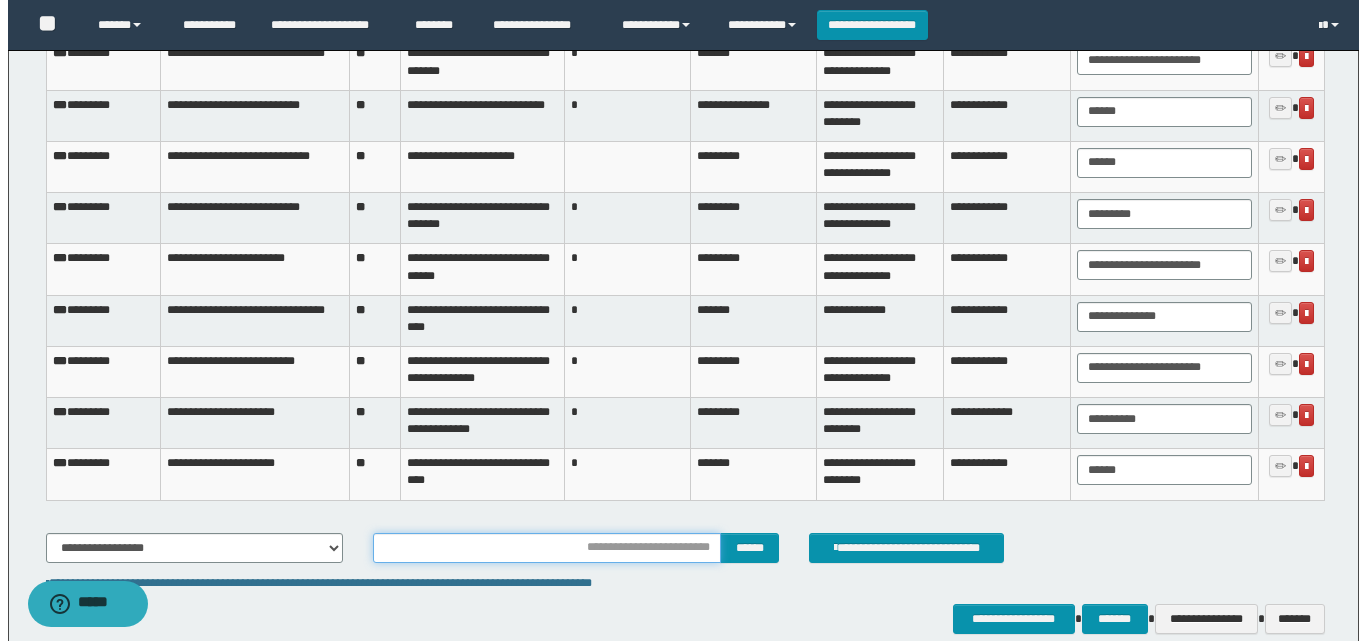 scroll, scrollTop: 2750, scrollLeft: 0, axis: vertical 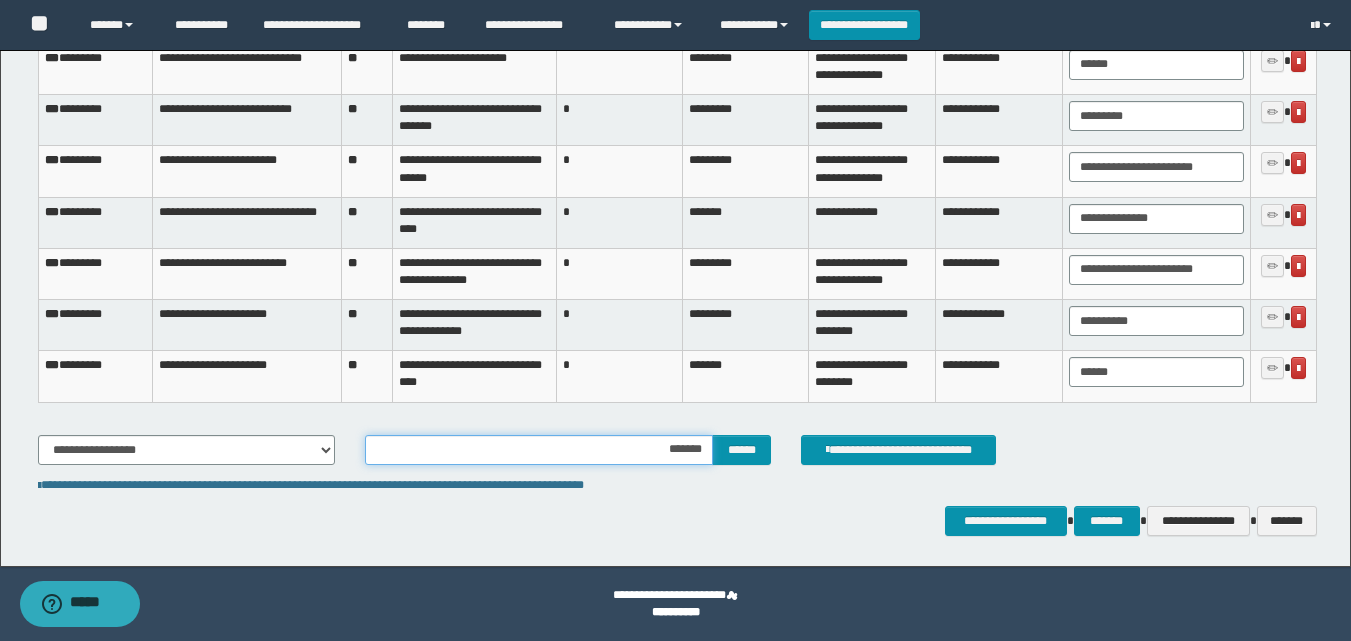 type on "********" 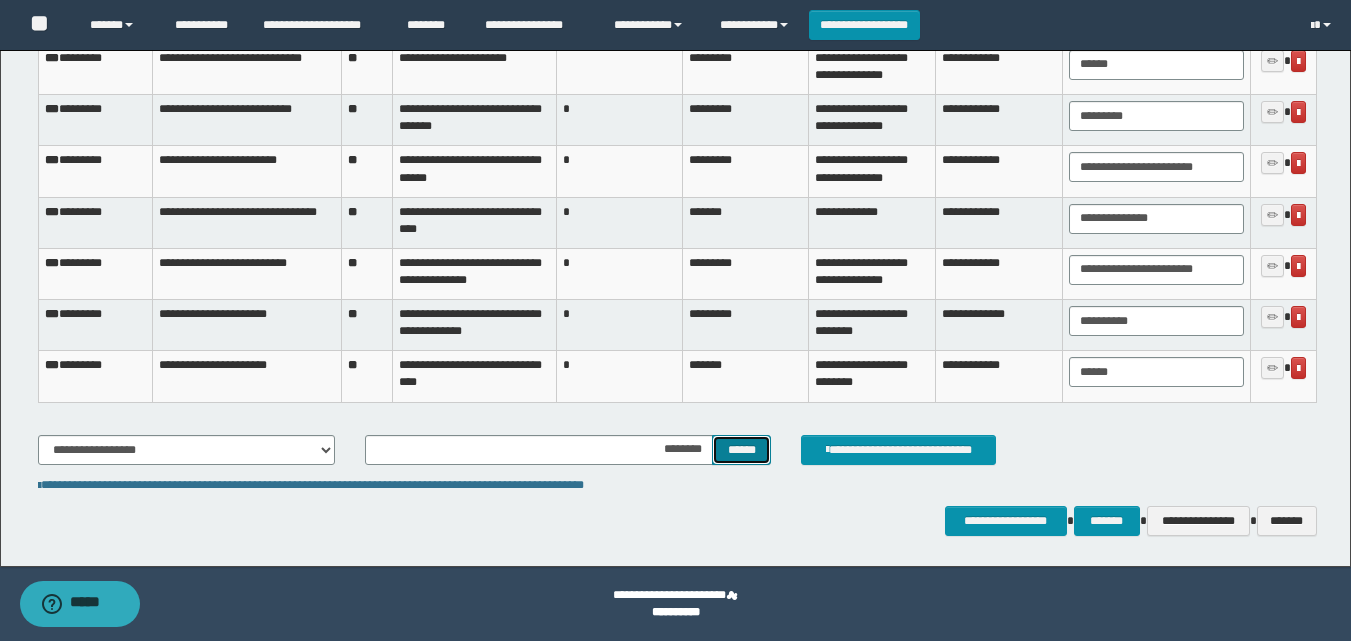 click on "******" at bounding box center (741, 450) 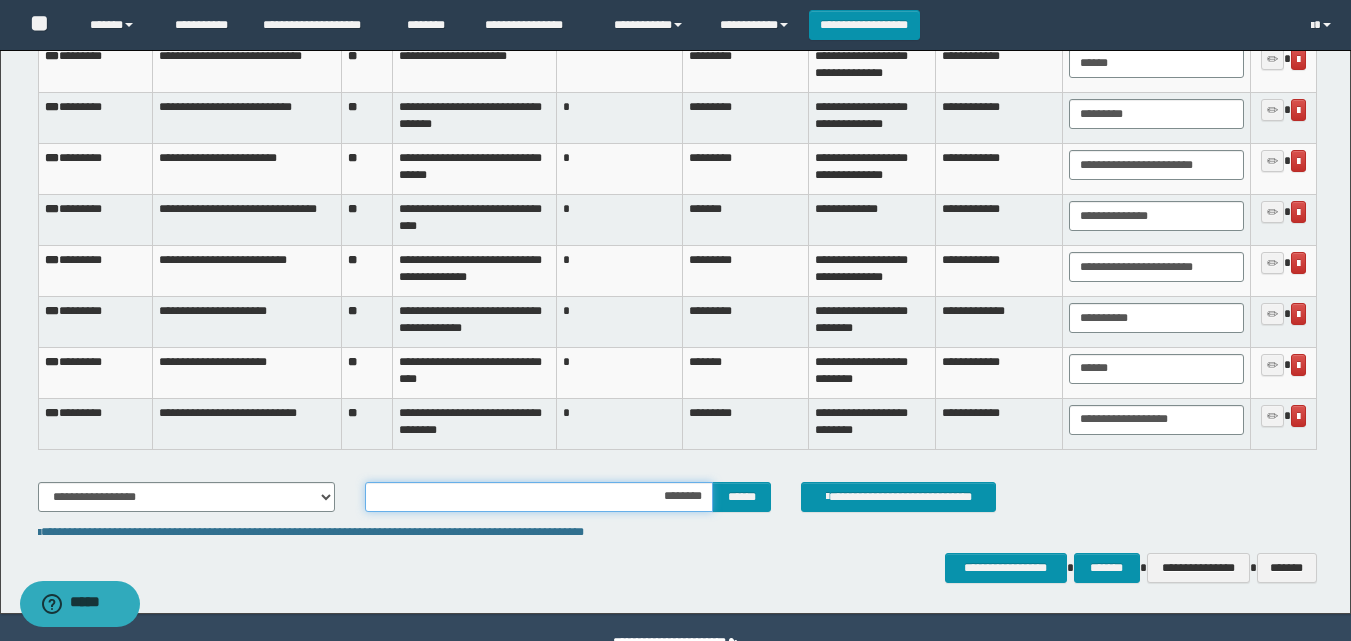 click on "********" at bounding box center (539, 497) 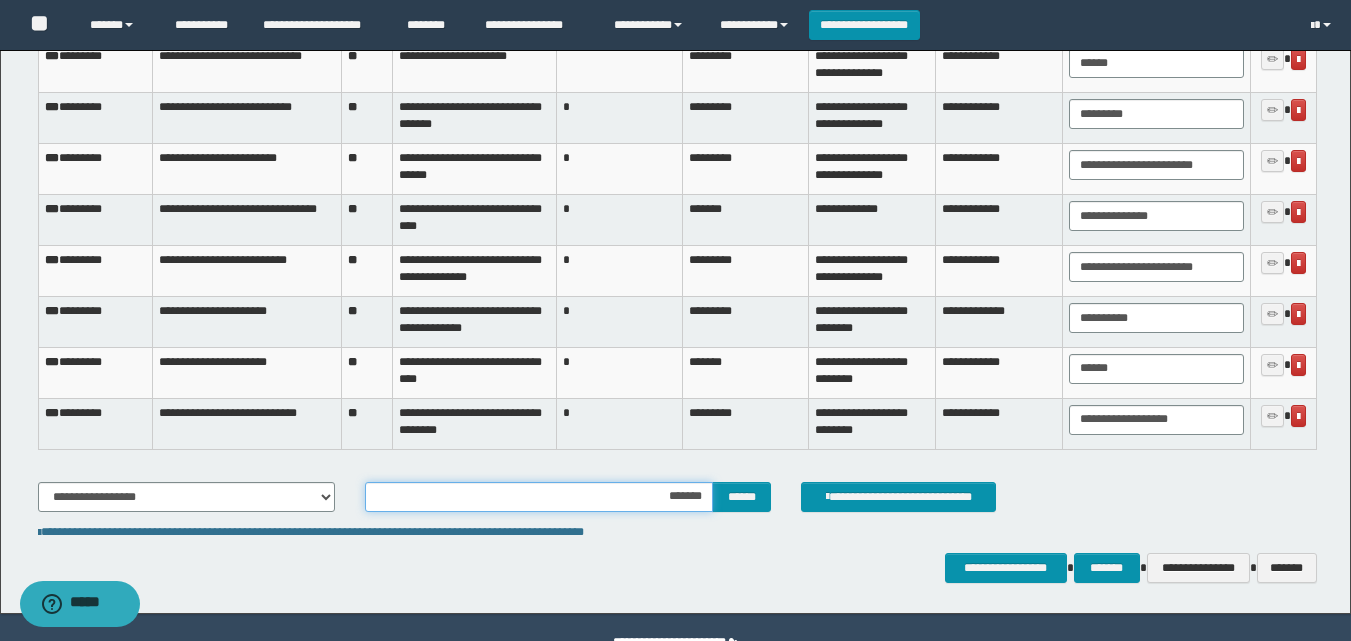 type on "********" 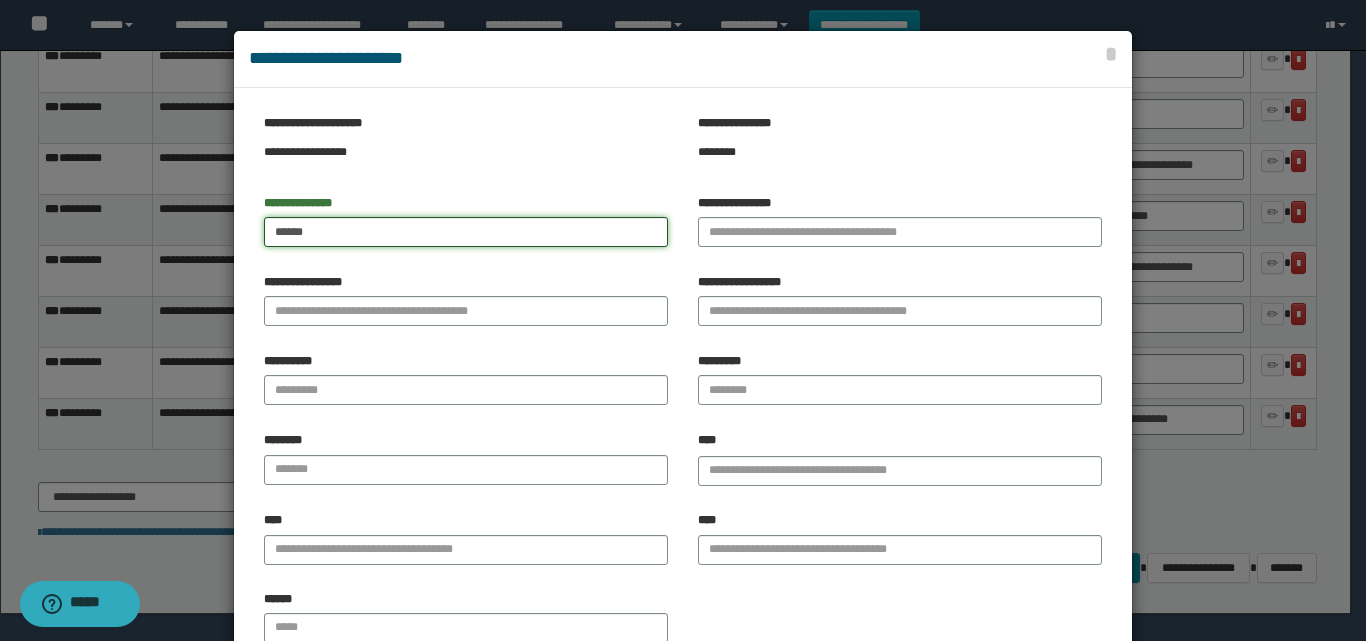 type on "******" 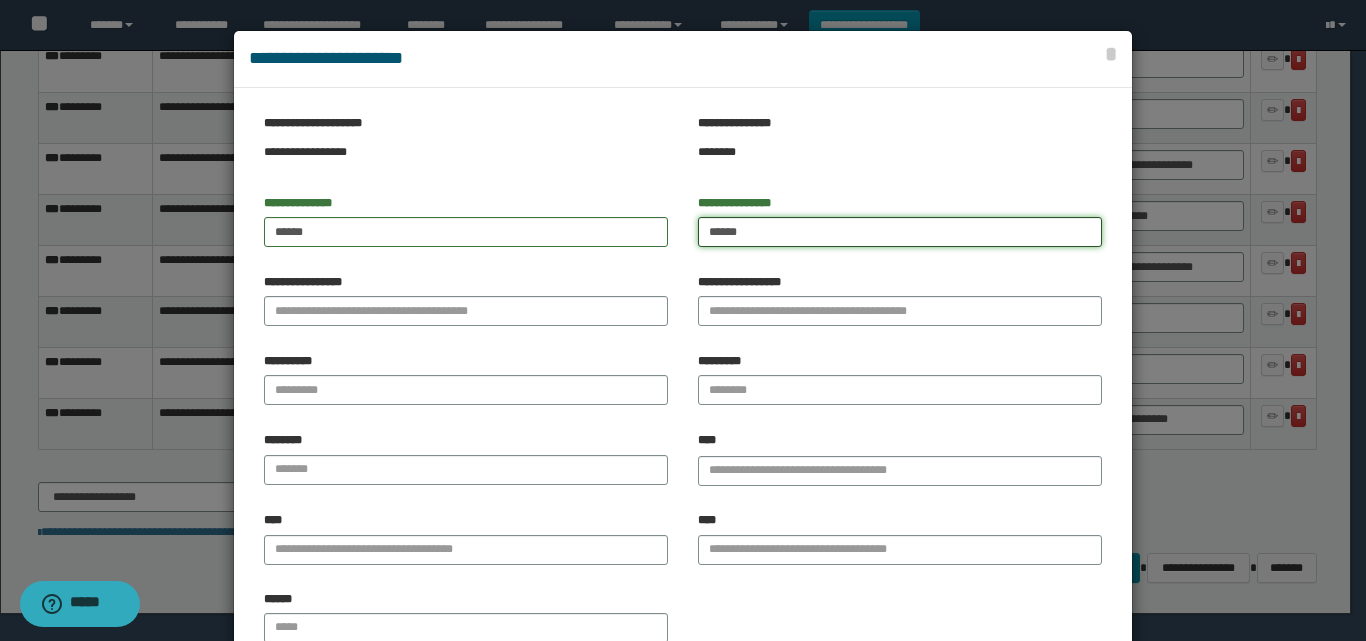 type on "******" 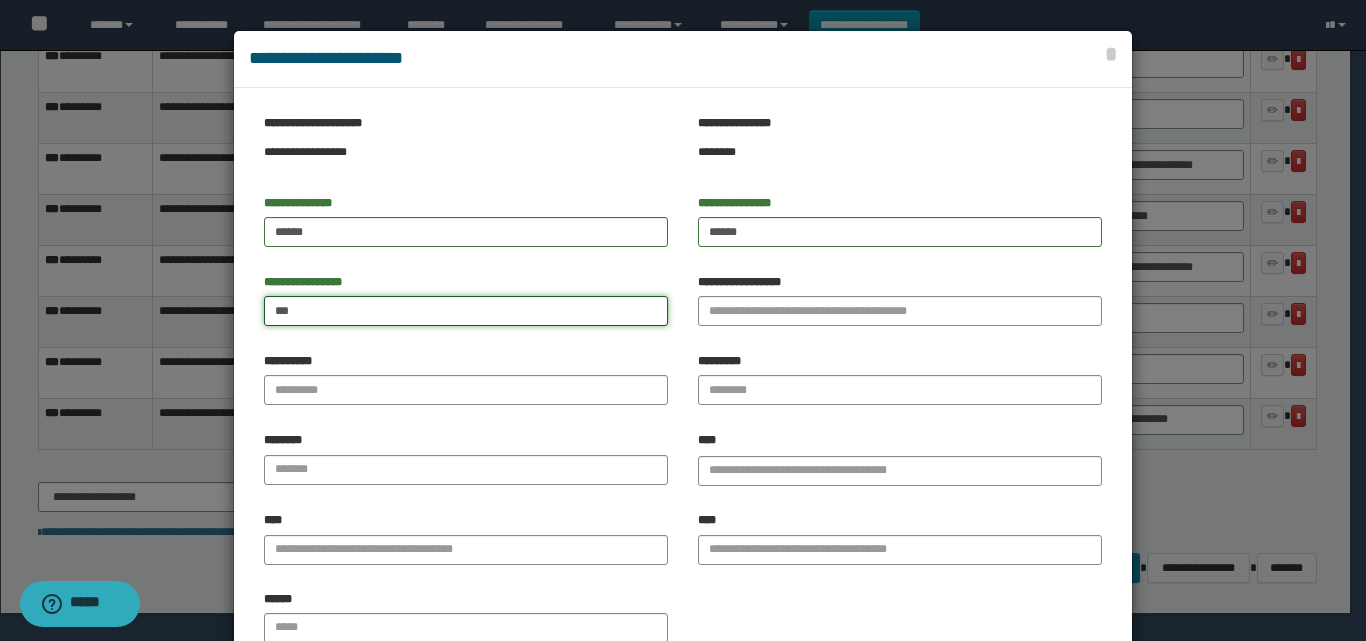 type on "*********" 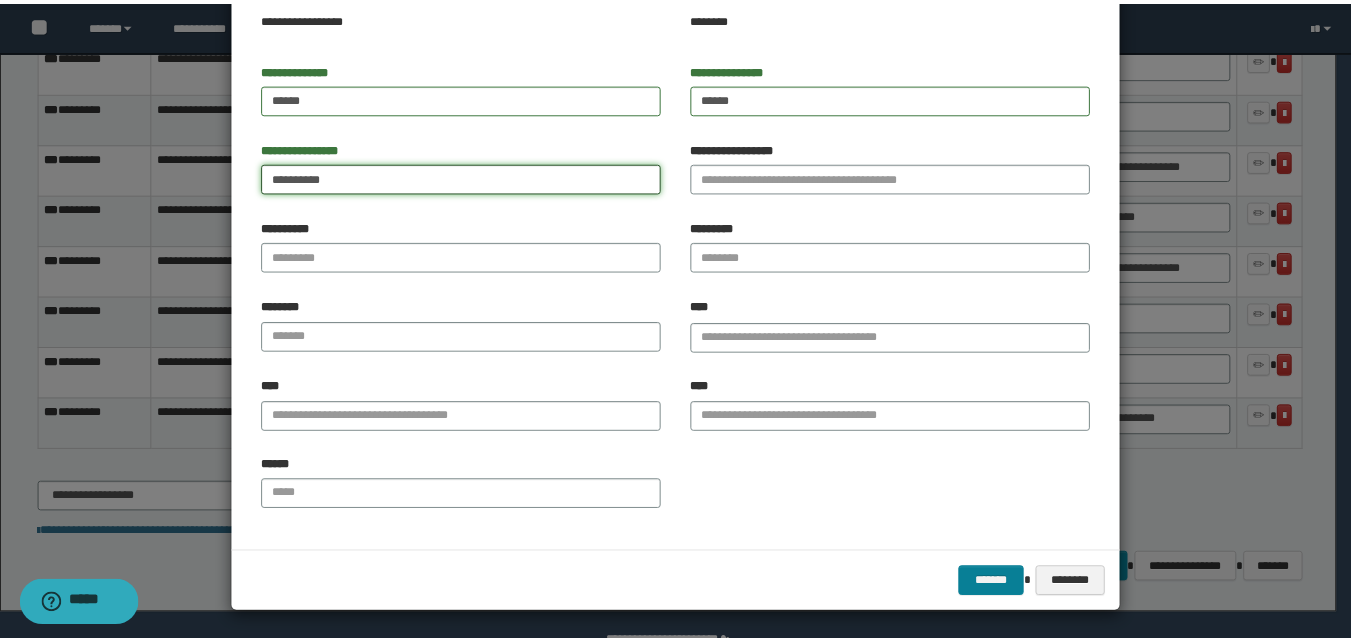 scroll, scrollTop: 136, scrollLeft: 0, axis: vertical 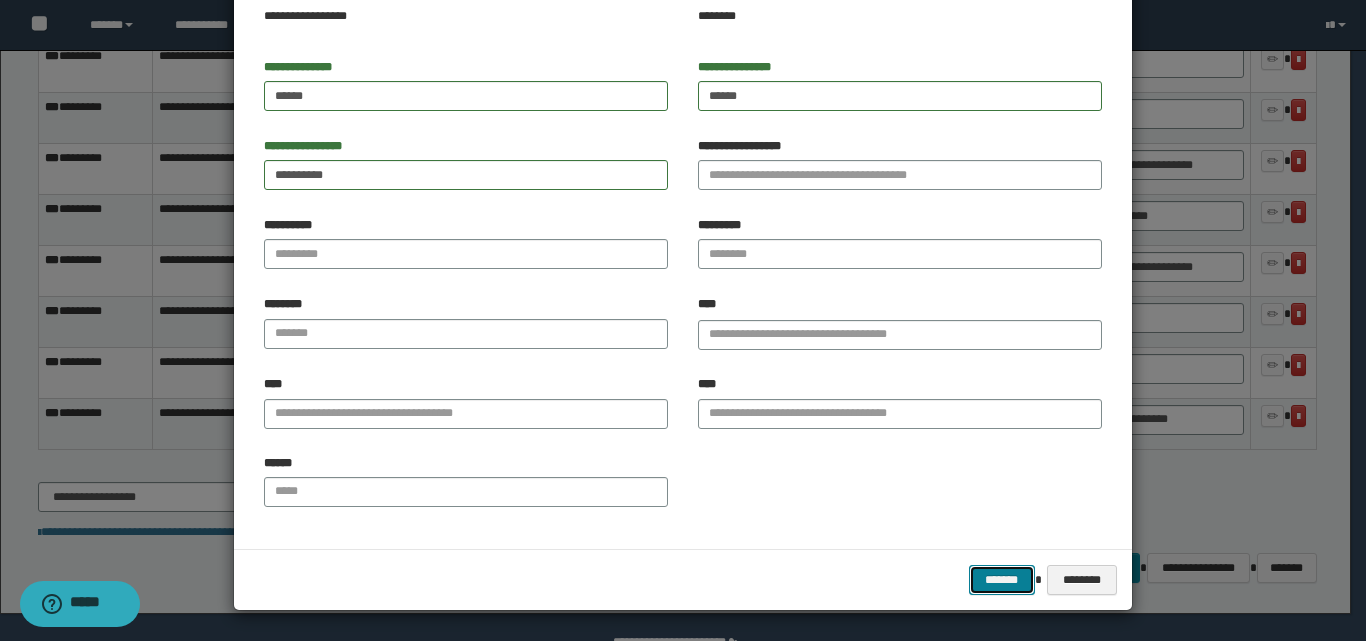 click on "*******" at bounding box center [1002, 580] 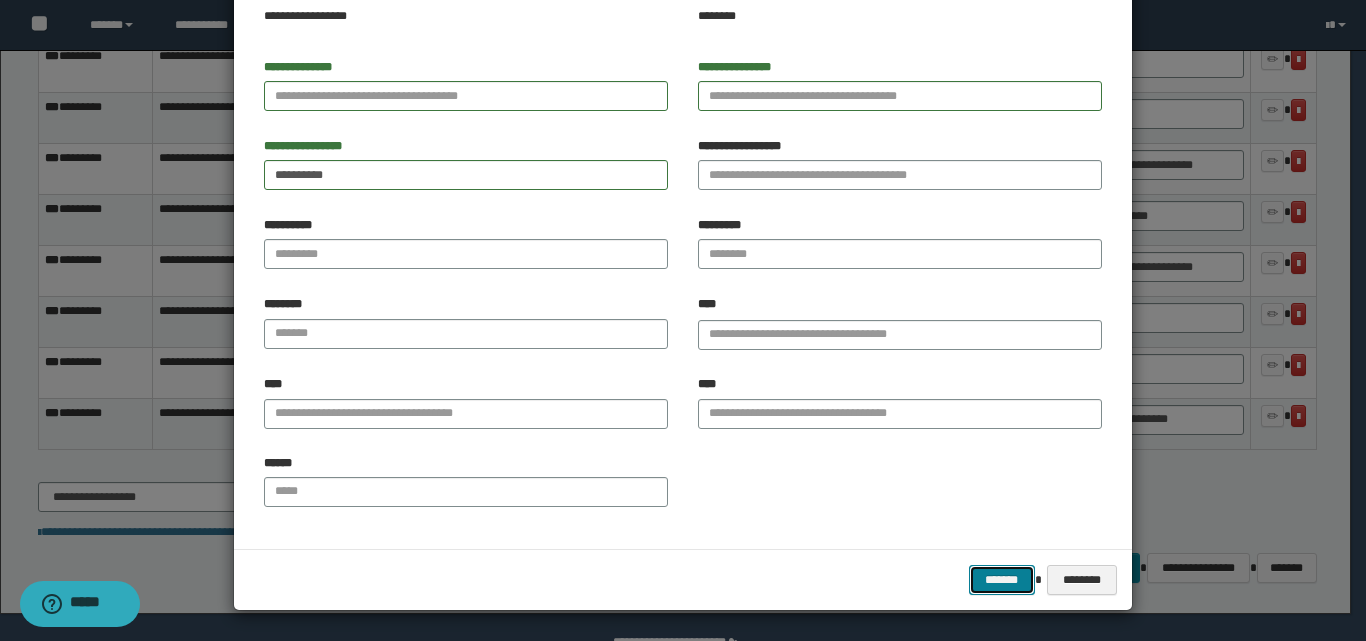 type 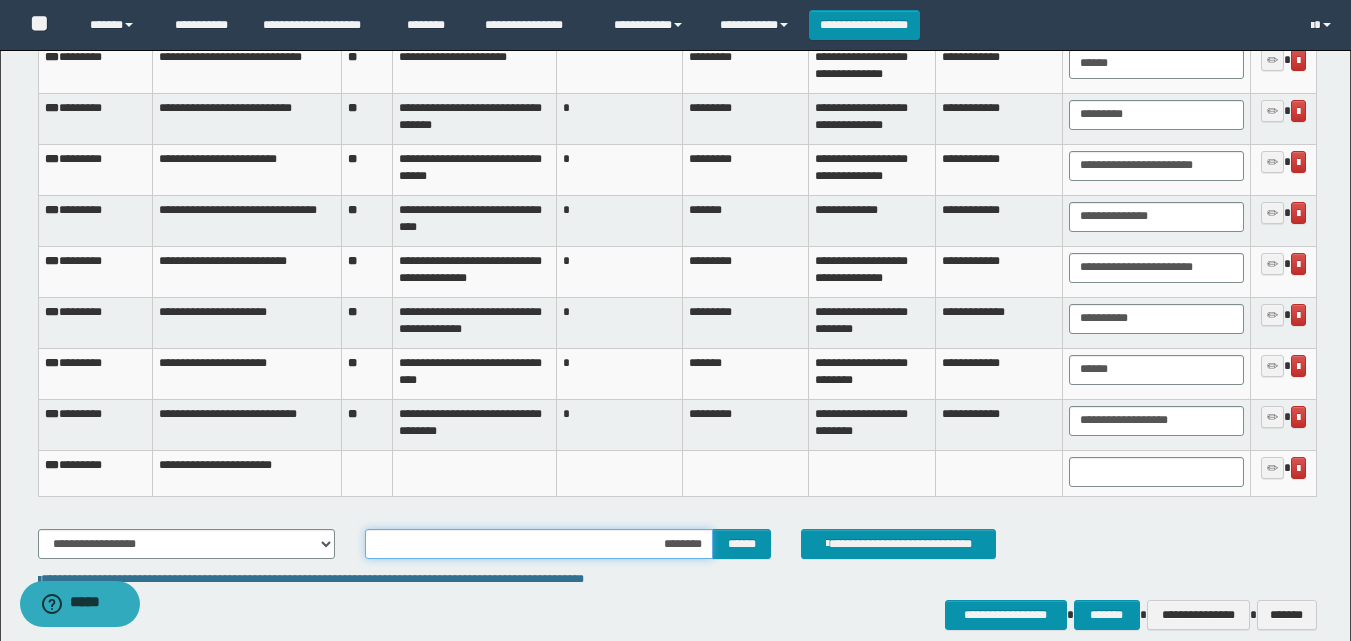 click on "********" at bounding box center [539, 544] 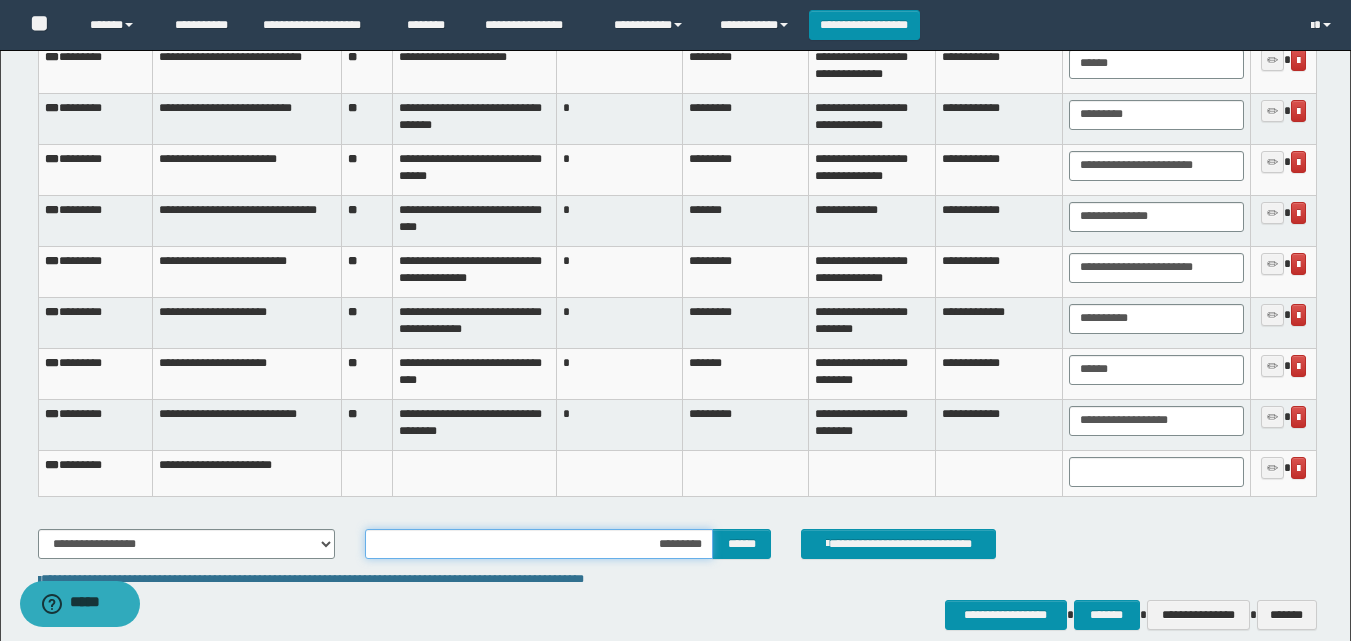 type on "**********" 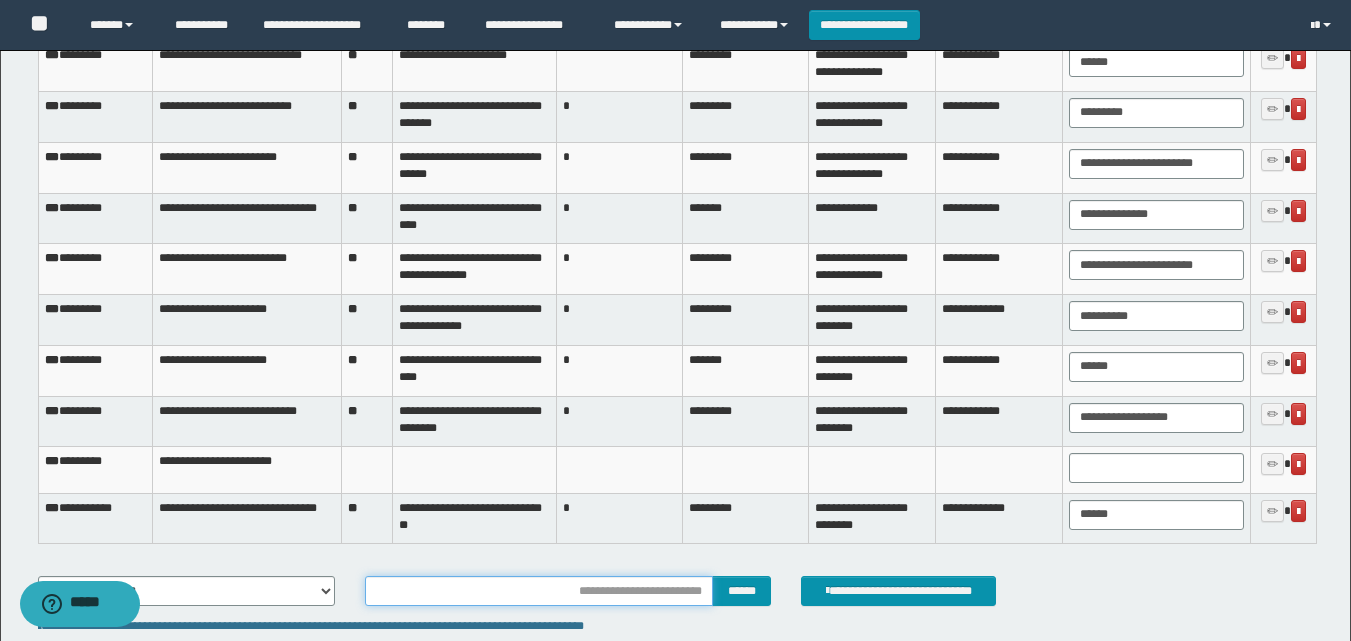 click at bounding box center [539, 591] 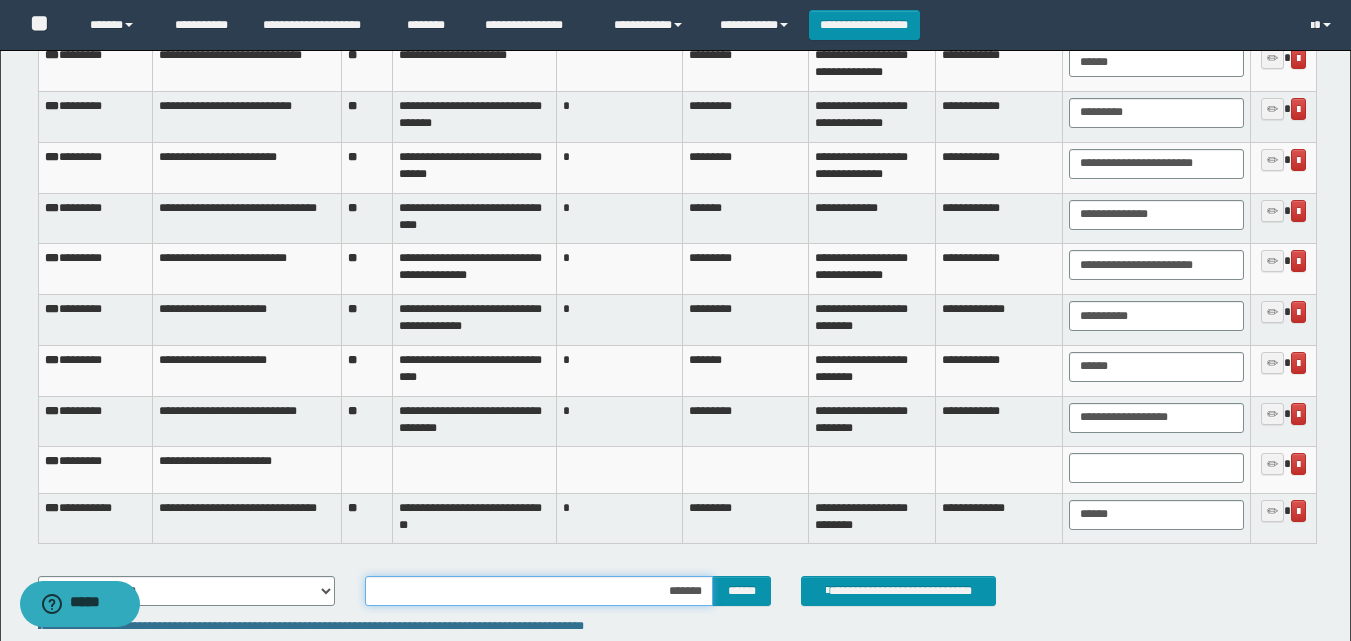 type on "********" 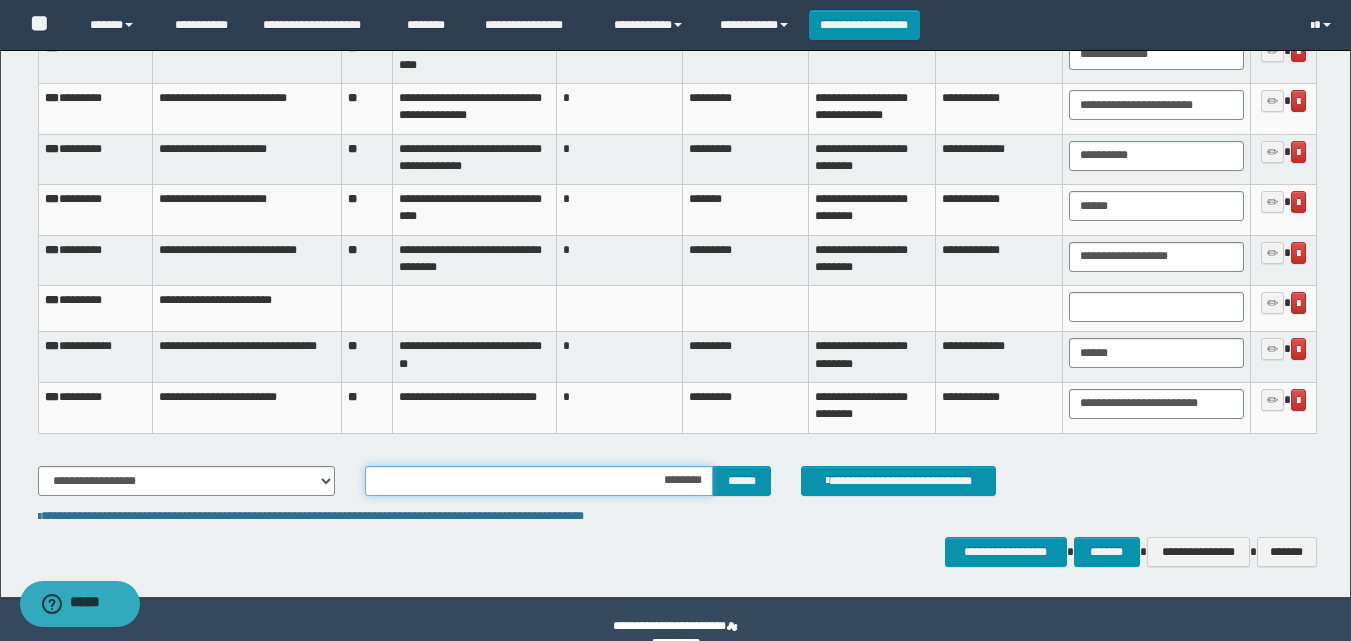 scroll, scrollTop: 2939, scrollLeft: 0, axis: vertical 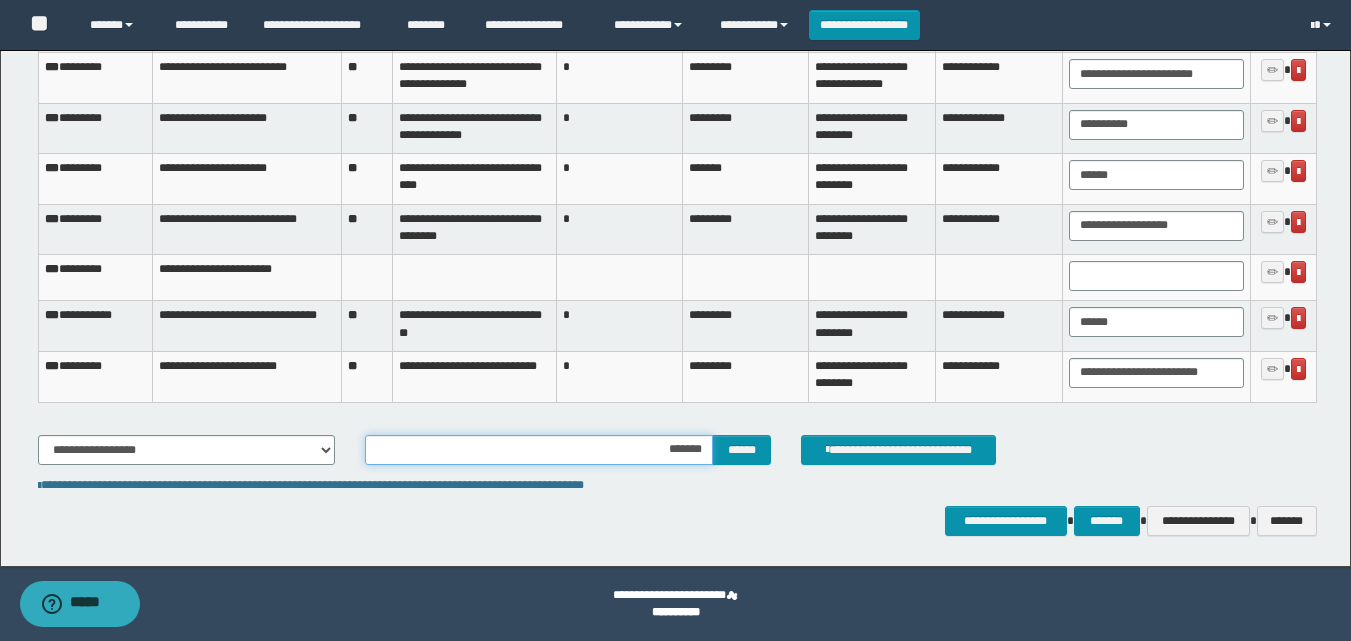 type on "********" 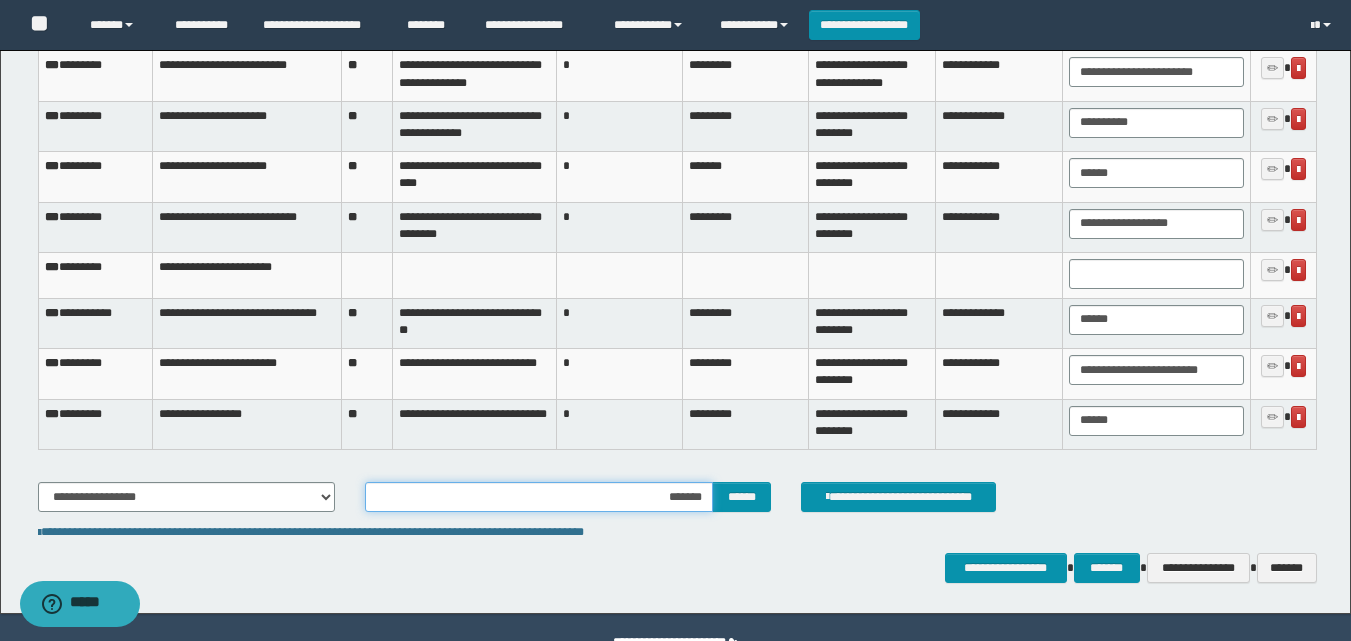 type on "********" 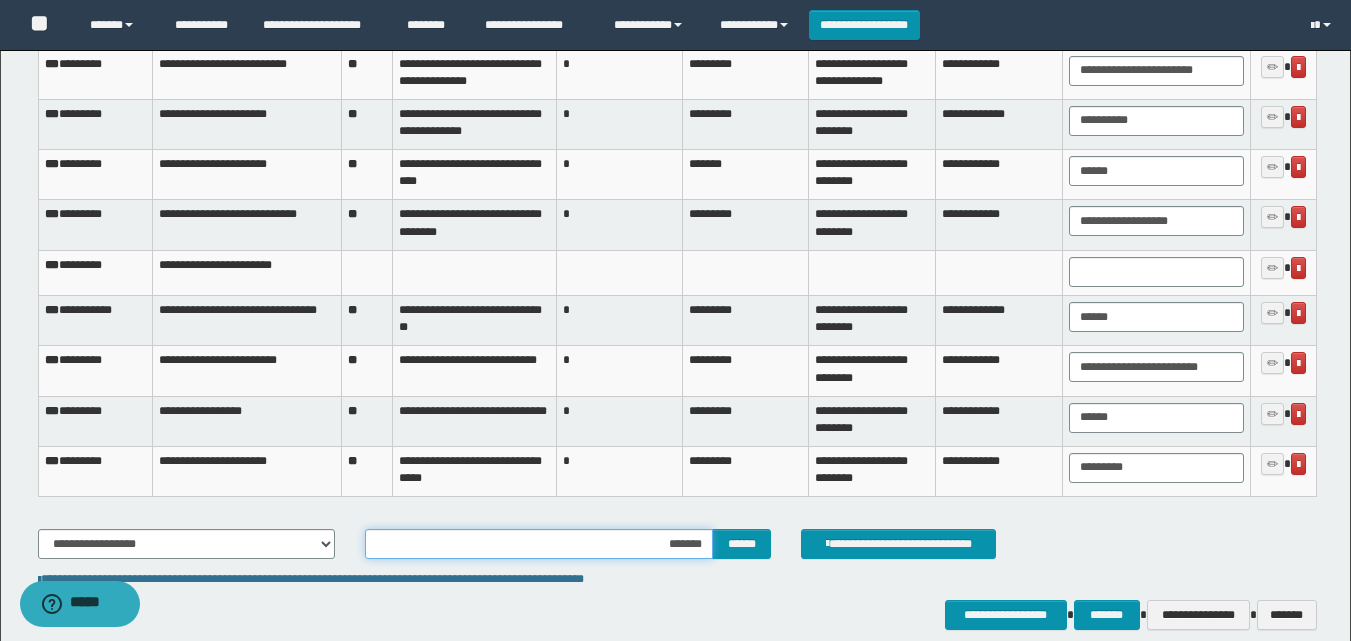 type on "********" 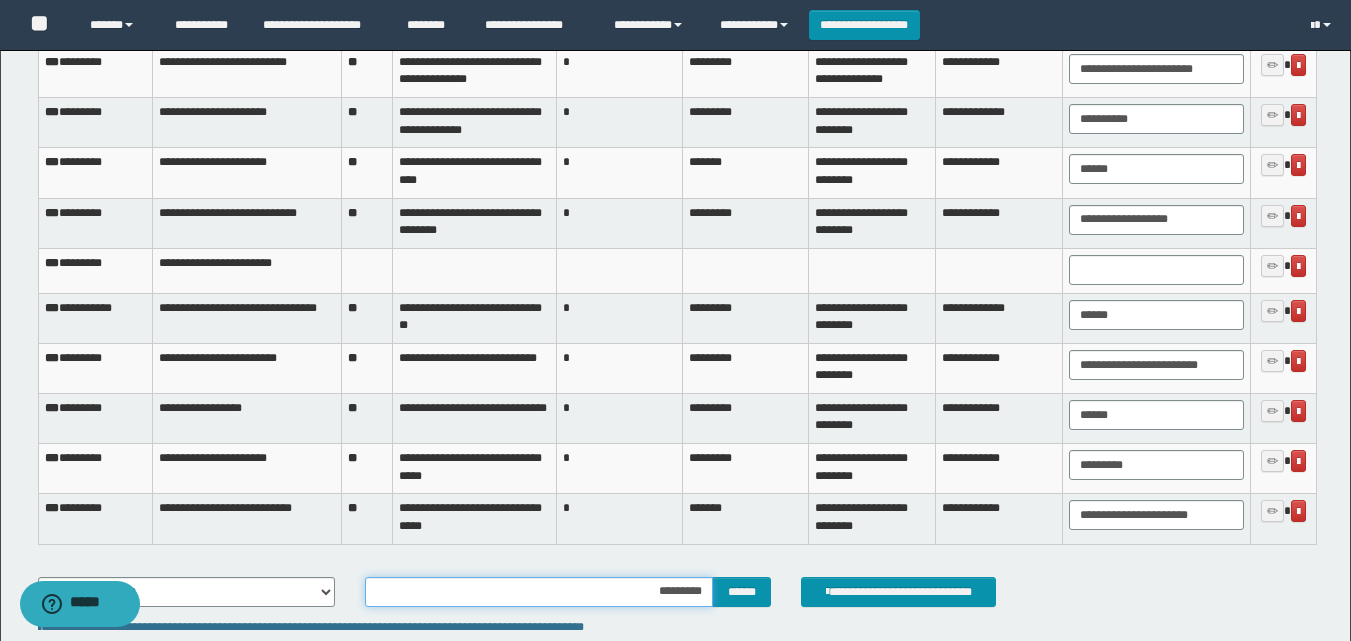 type on "**********" 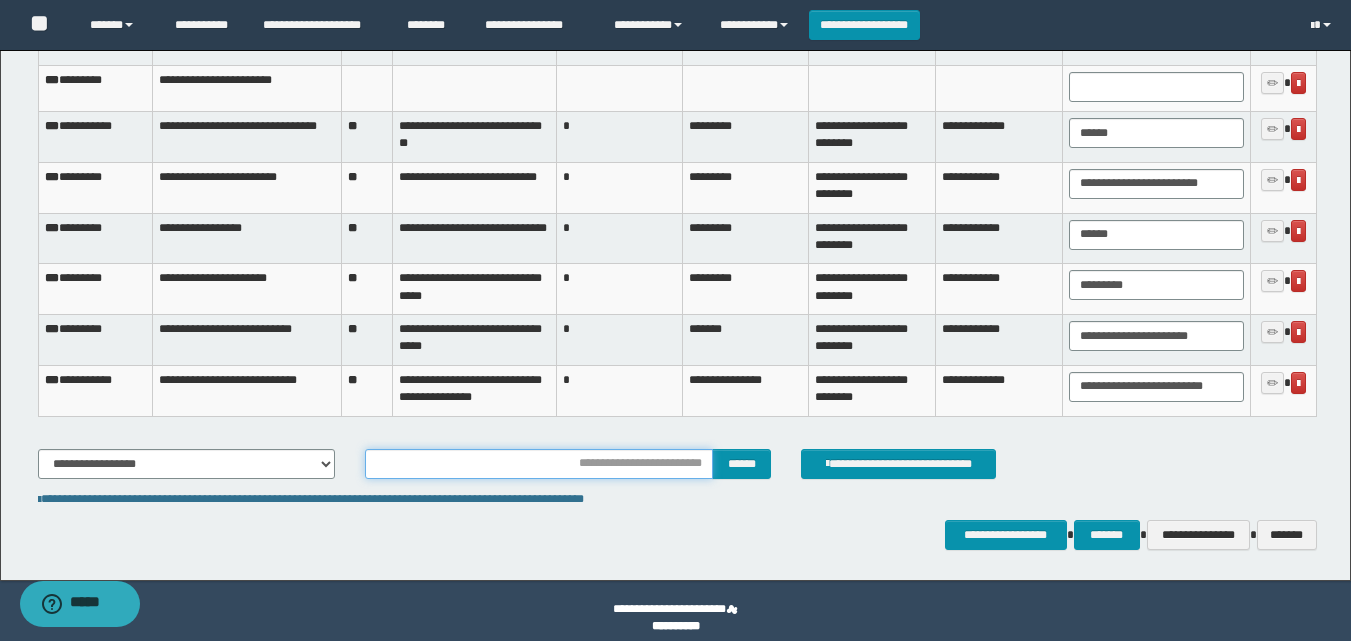 scroll, scrollTop: 3145, scrollLeft: 0, axis: vertical 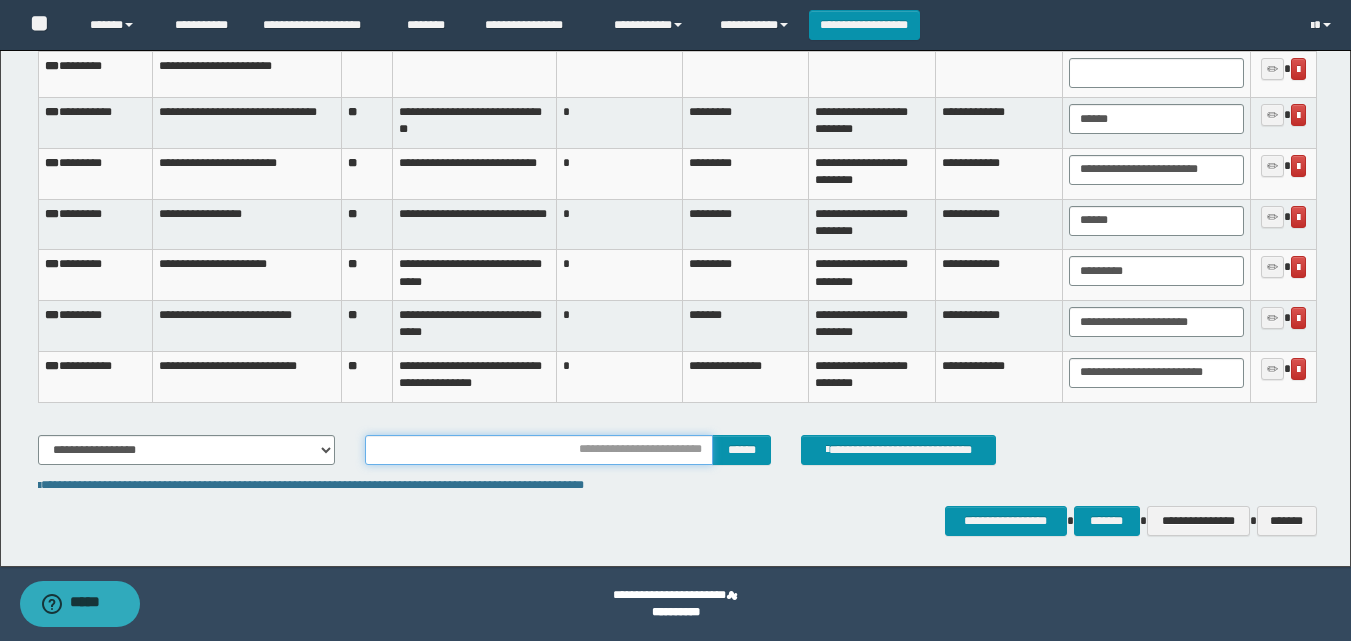 click at bounding box center [539, 450] 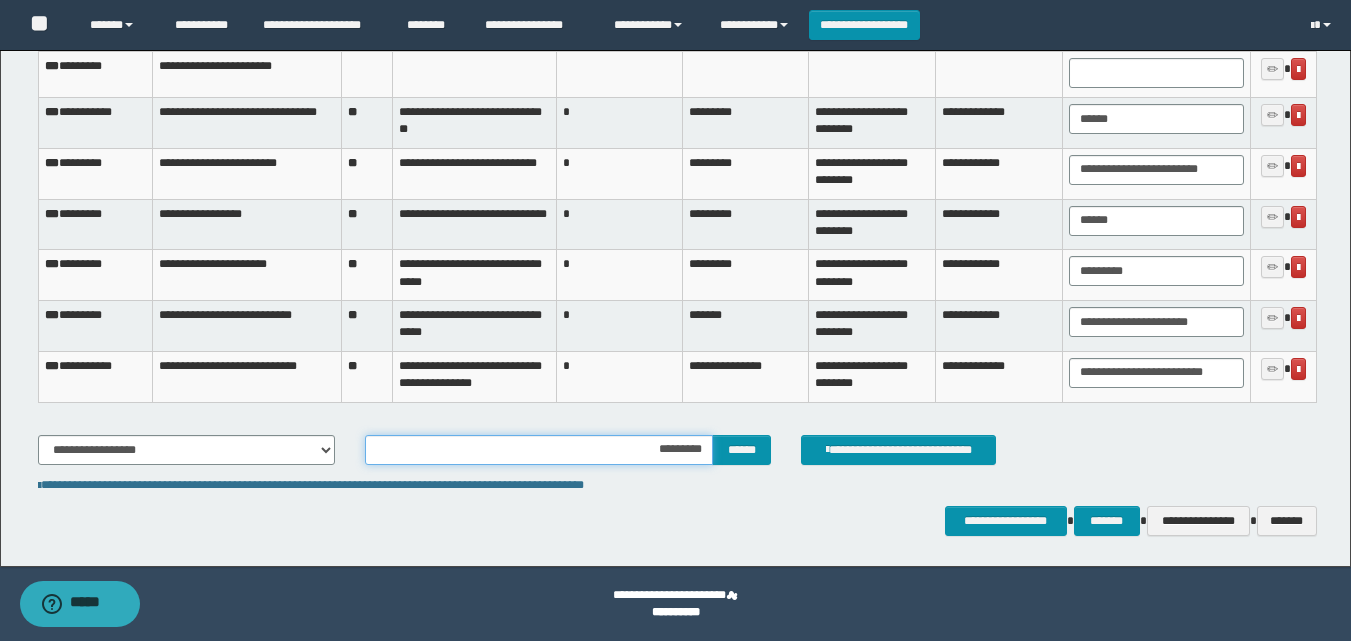 type on "**********" 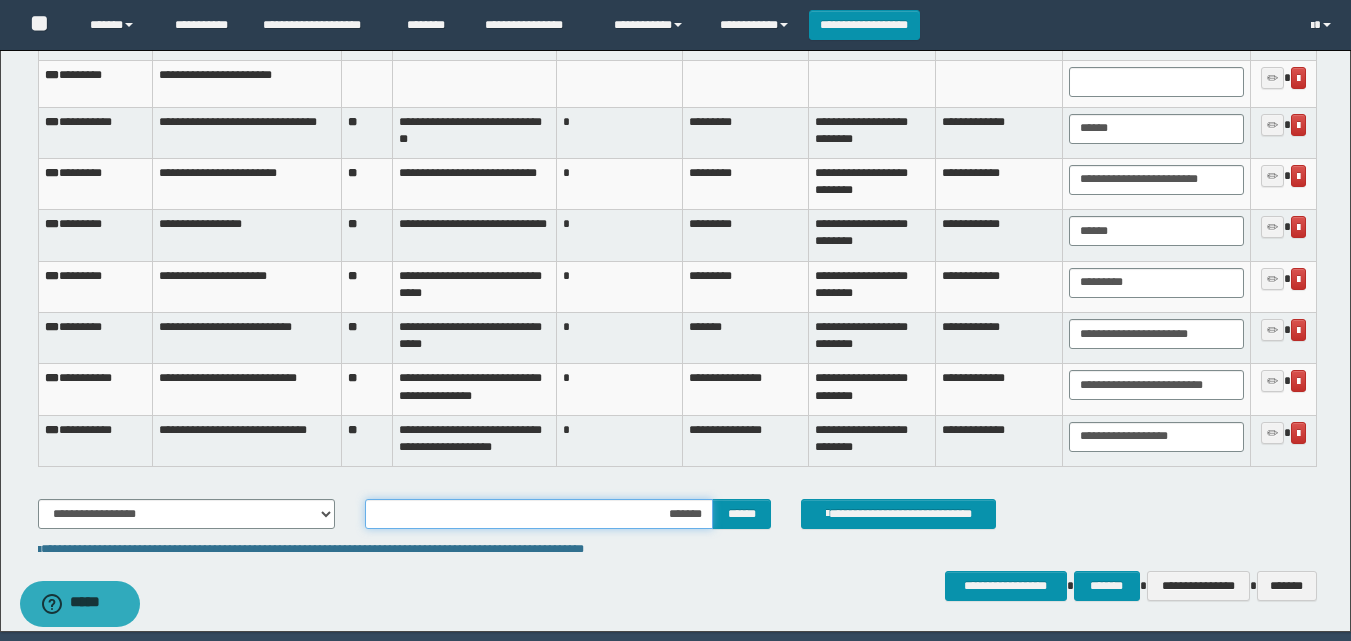 type on "********" 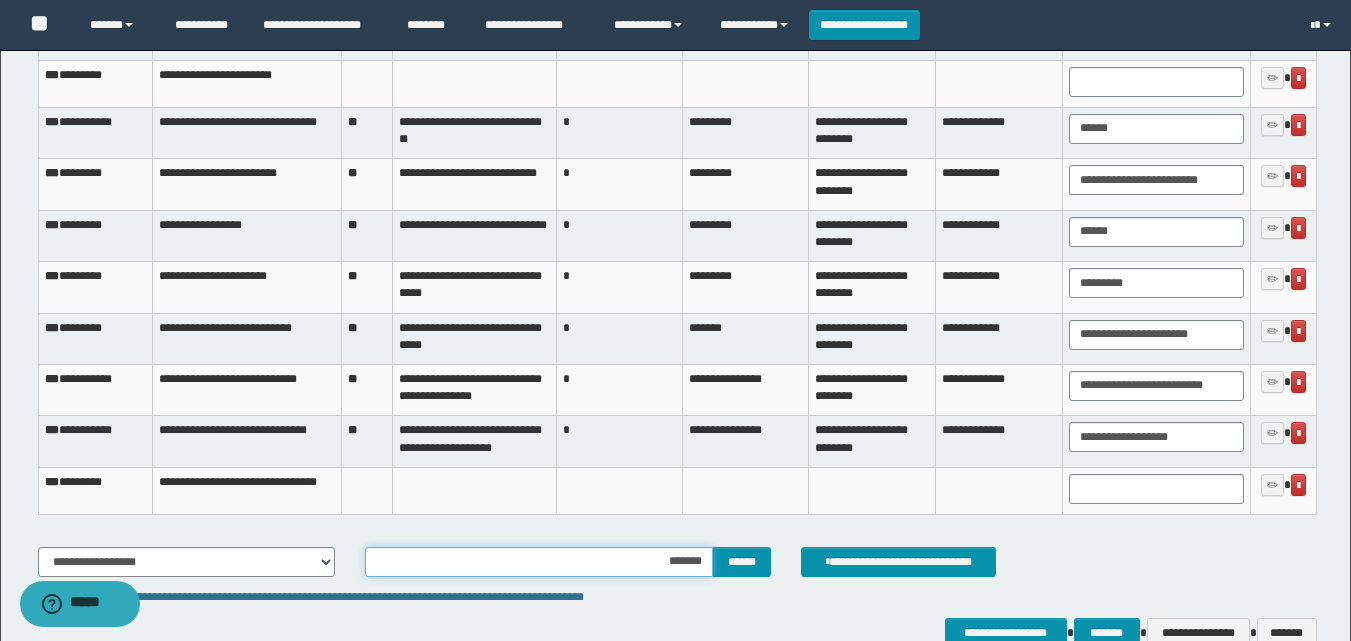 type on "********" 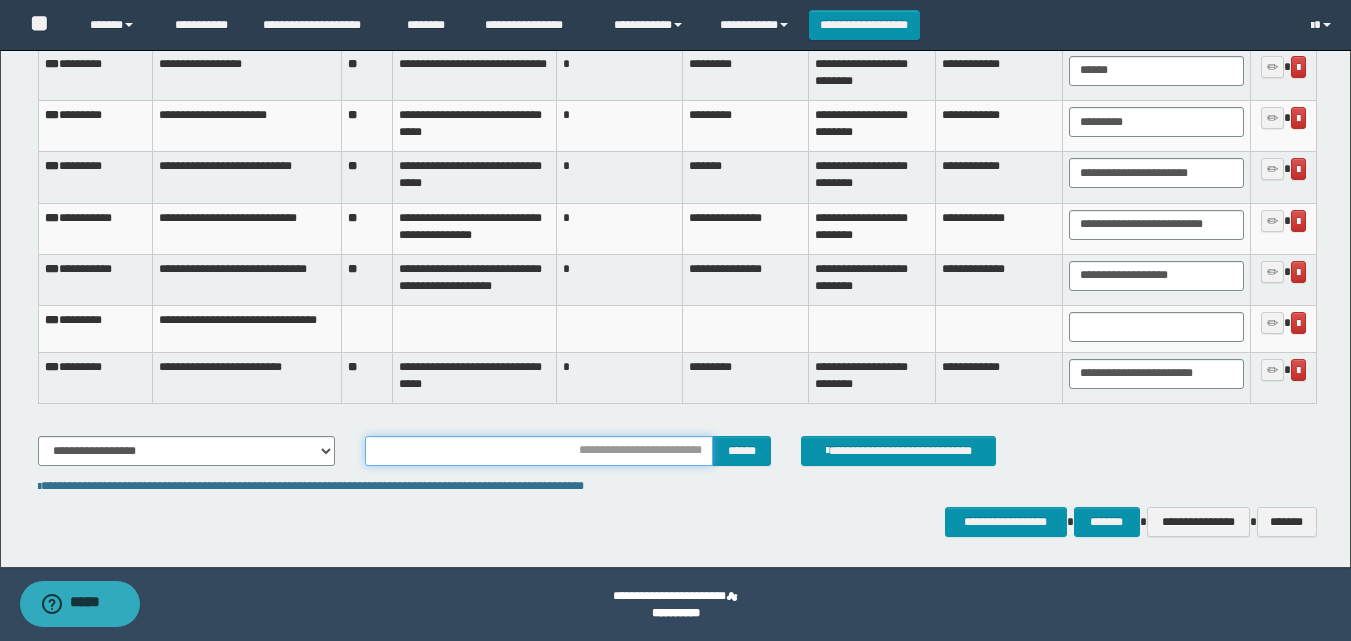 scroll, scrollTop: 3304, scrollLeft: 0, axis: vertical 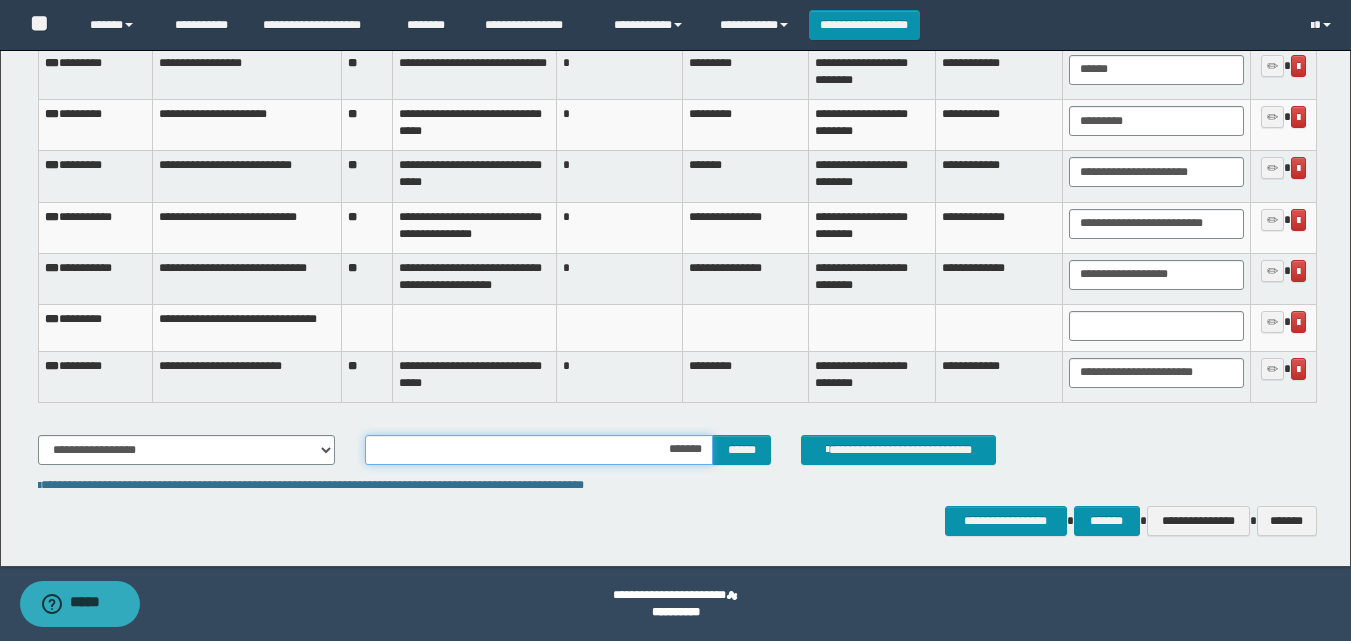 type on "********" 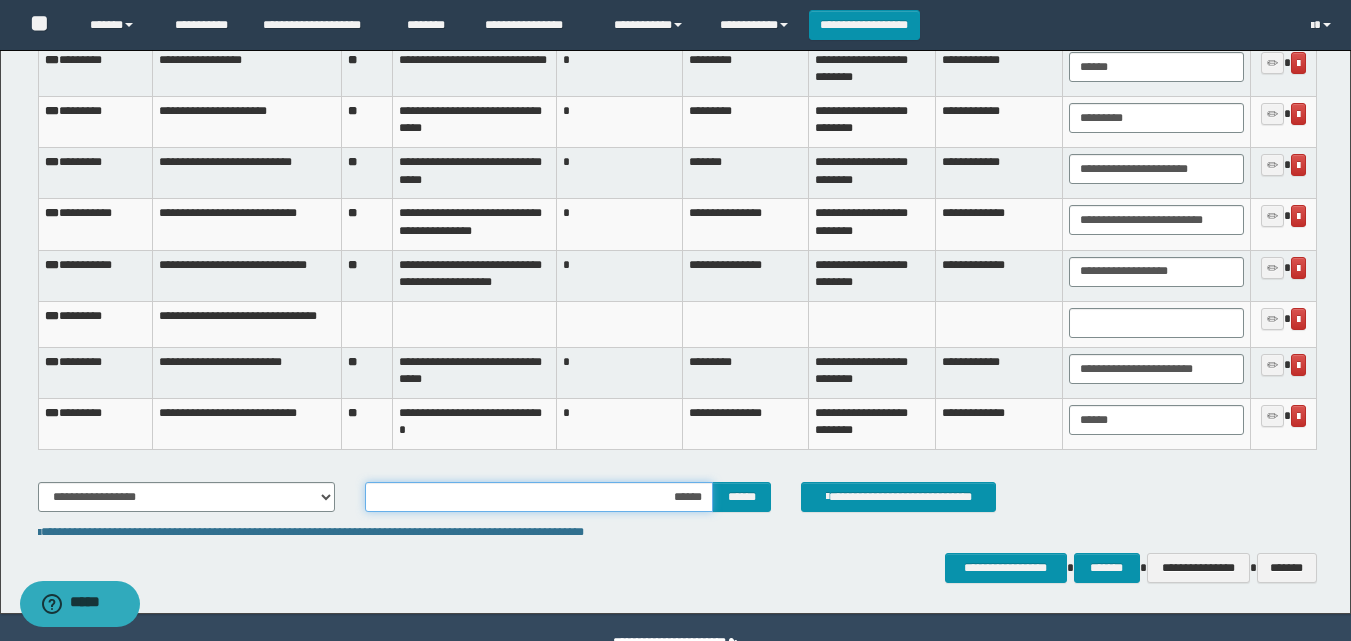 type on "*******" 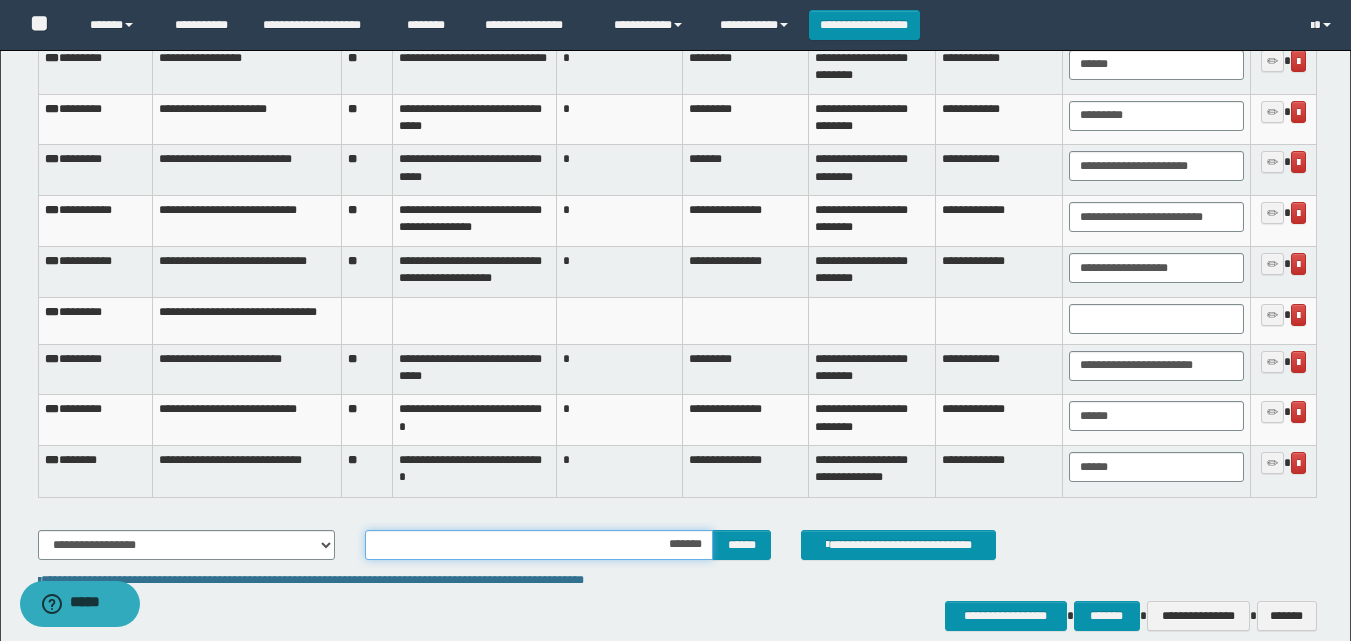type on "********" 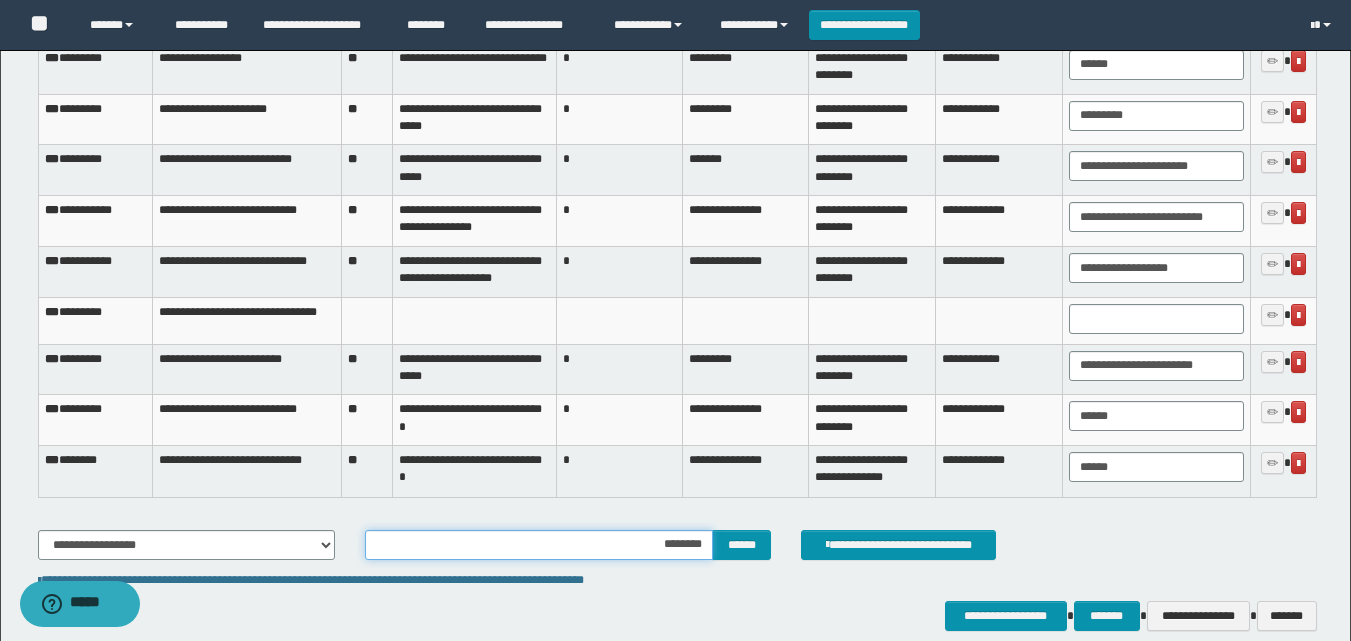 type 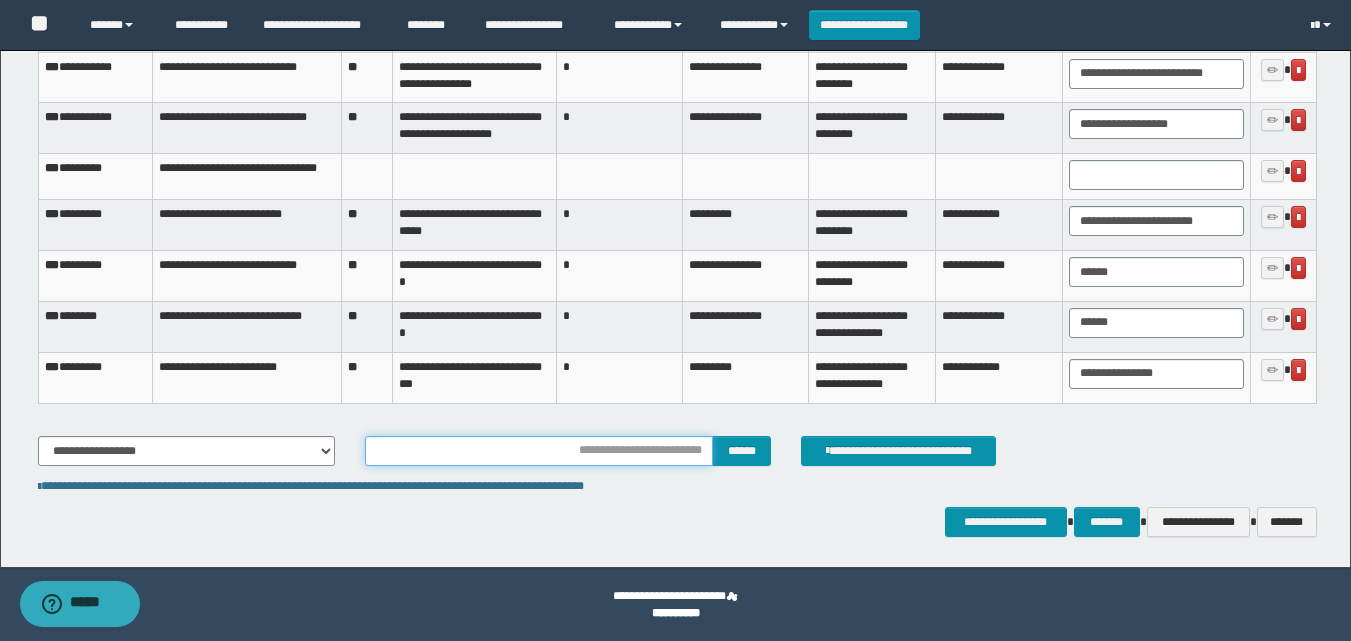 scroll, scrollTop: 3446, scrollLeft: 0, axis: vertical 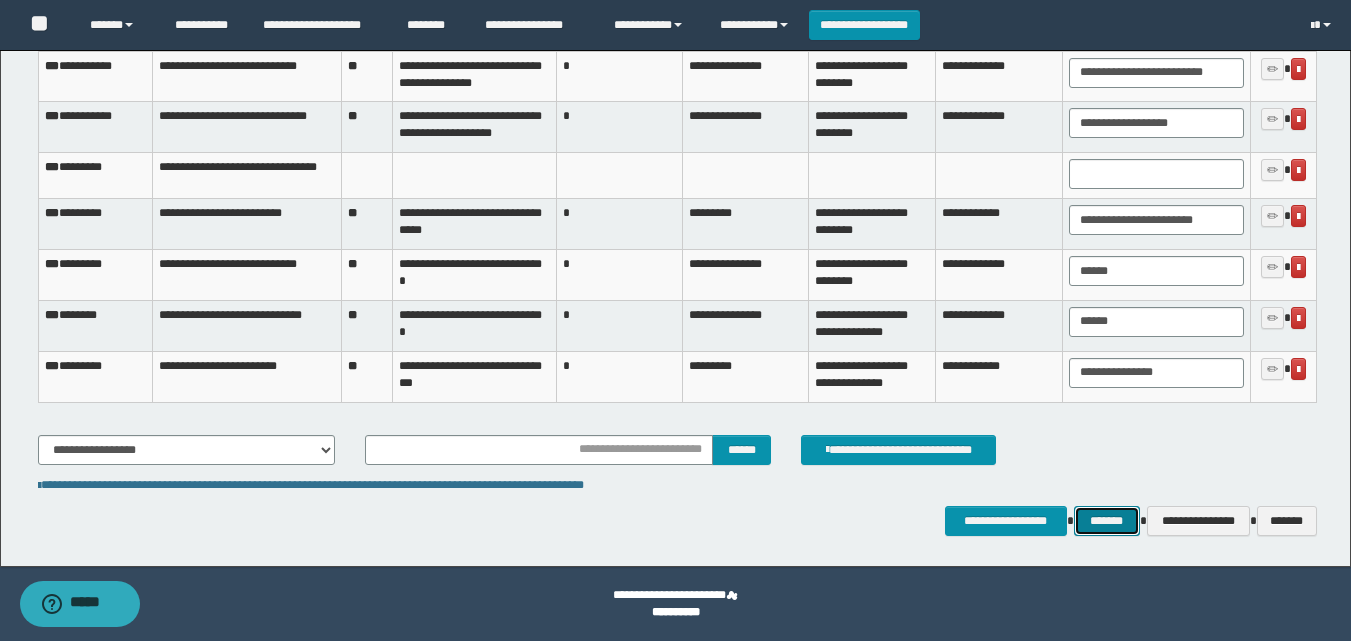 click on "*******" at bounding box center [1107, 521] 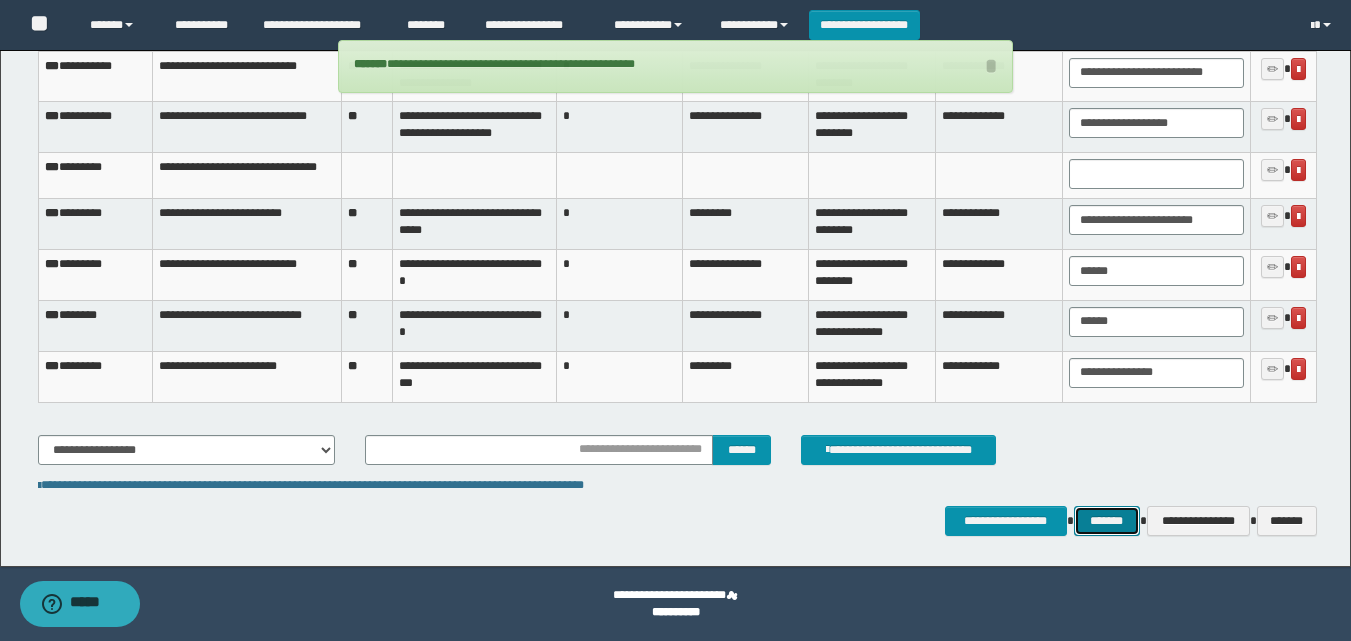 click on "*******" at bounding box center [1107, 521] 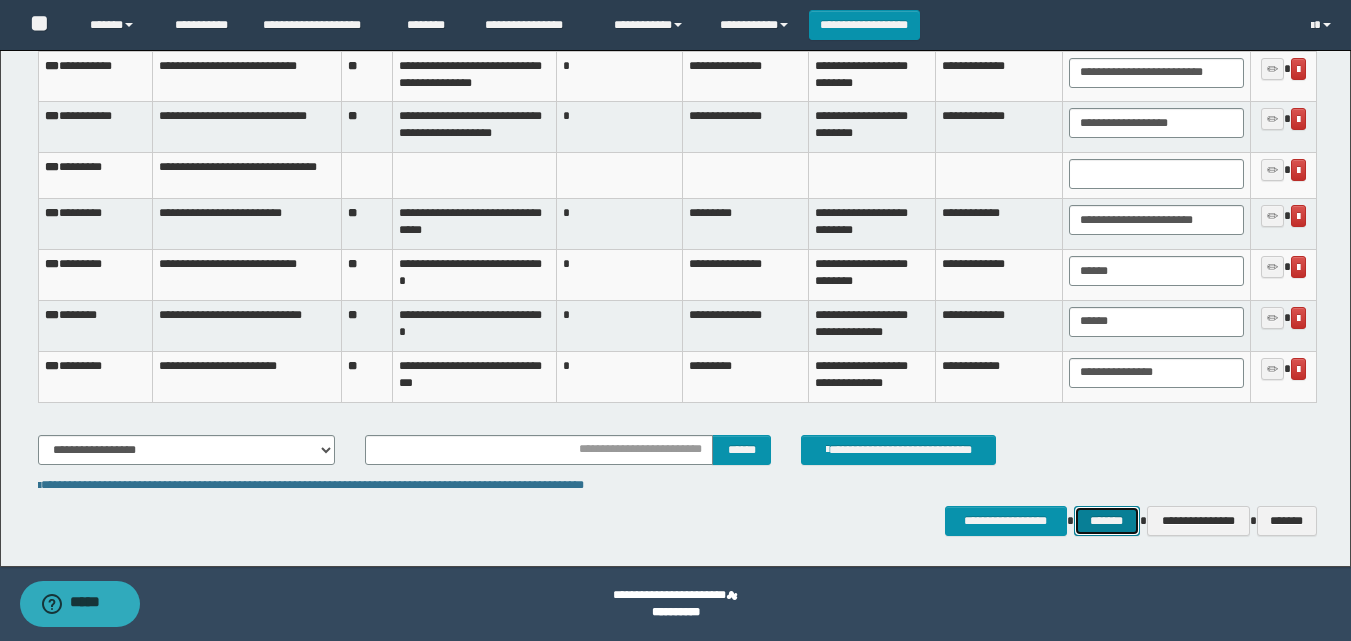 click on "*******" at bounding box center (1107, 521) 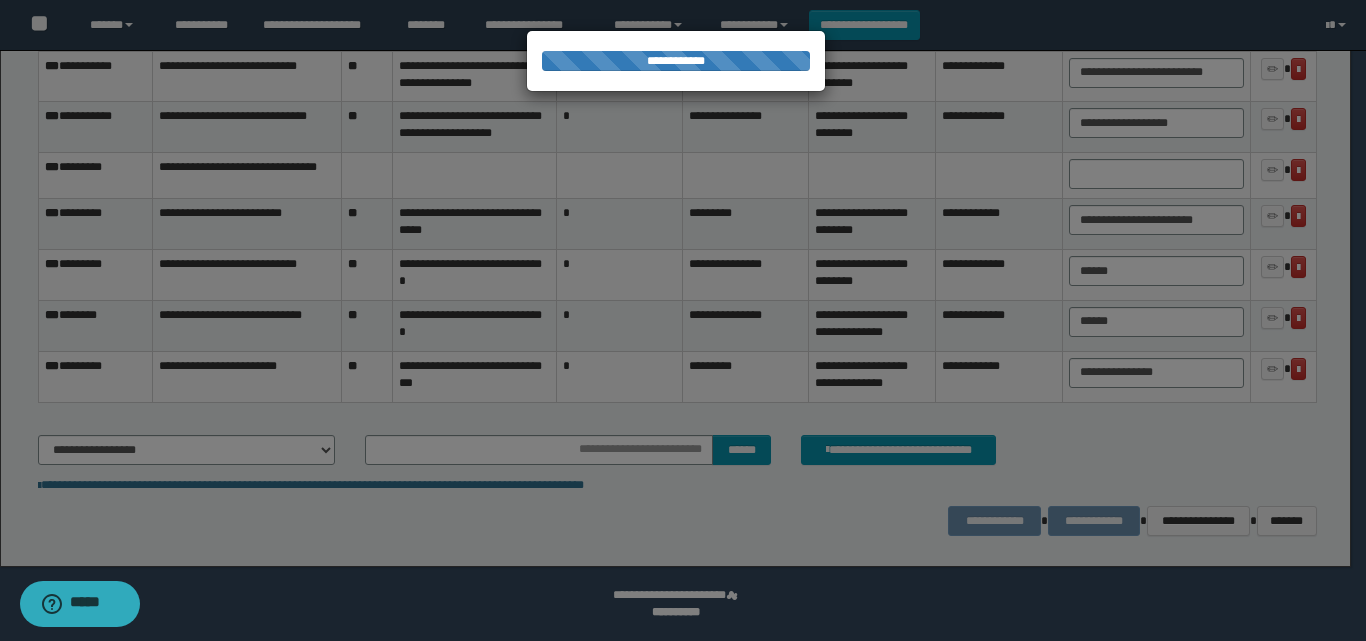 click at bounding box center [683, 320] 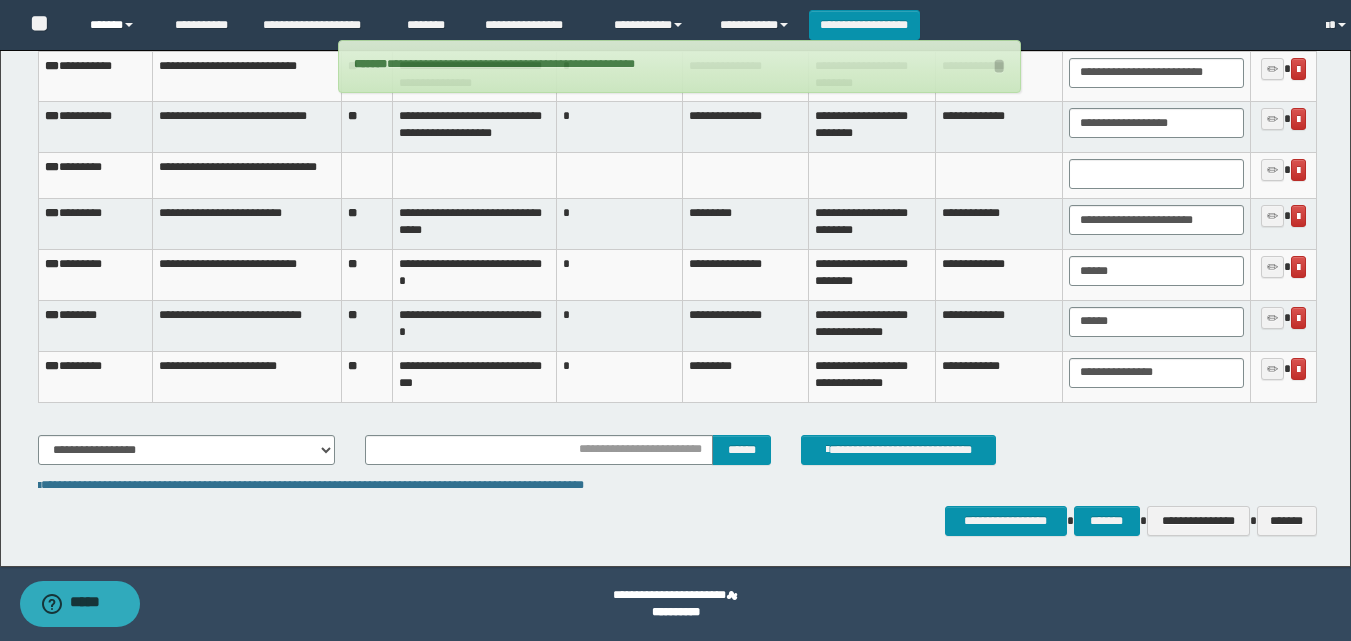 click on "******" at bounding box center (117, 25) 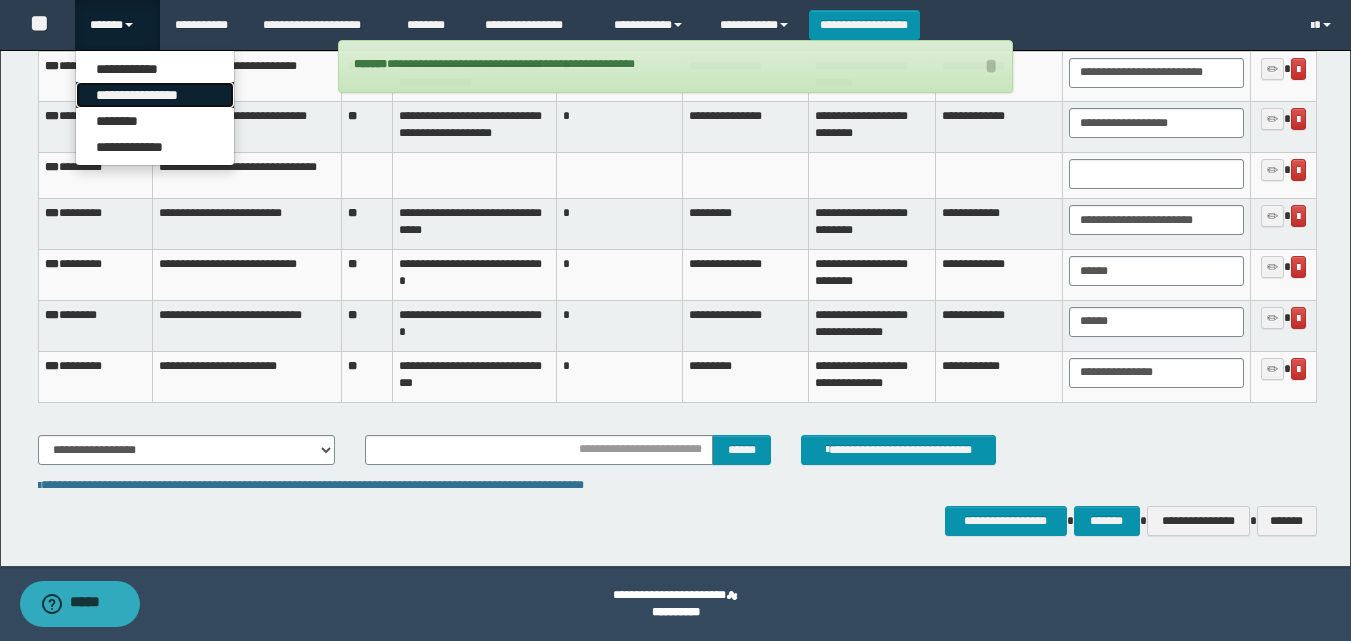 click on "**********" at bounding box center (155, 95) 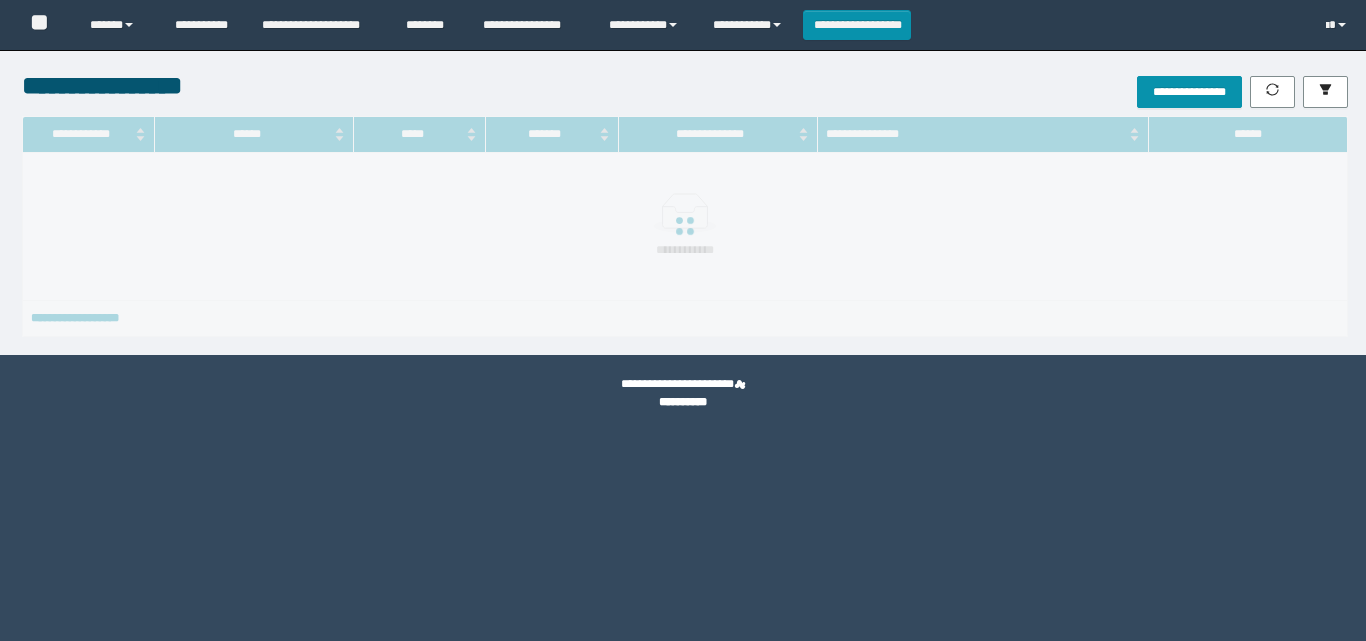 scroll, scrollTop: 0, scrollLeft: 0, axis: both 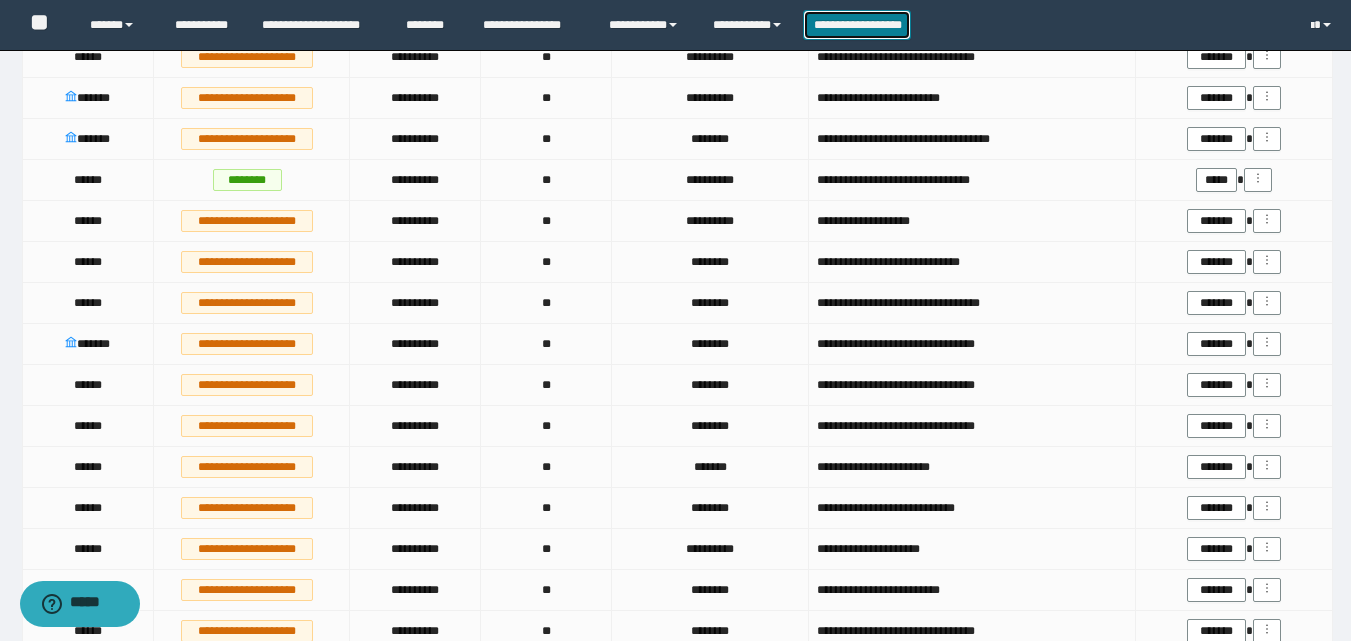click on "**********" at bounding box center [857, 25] 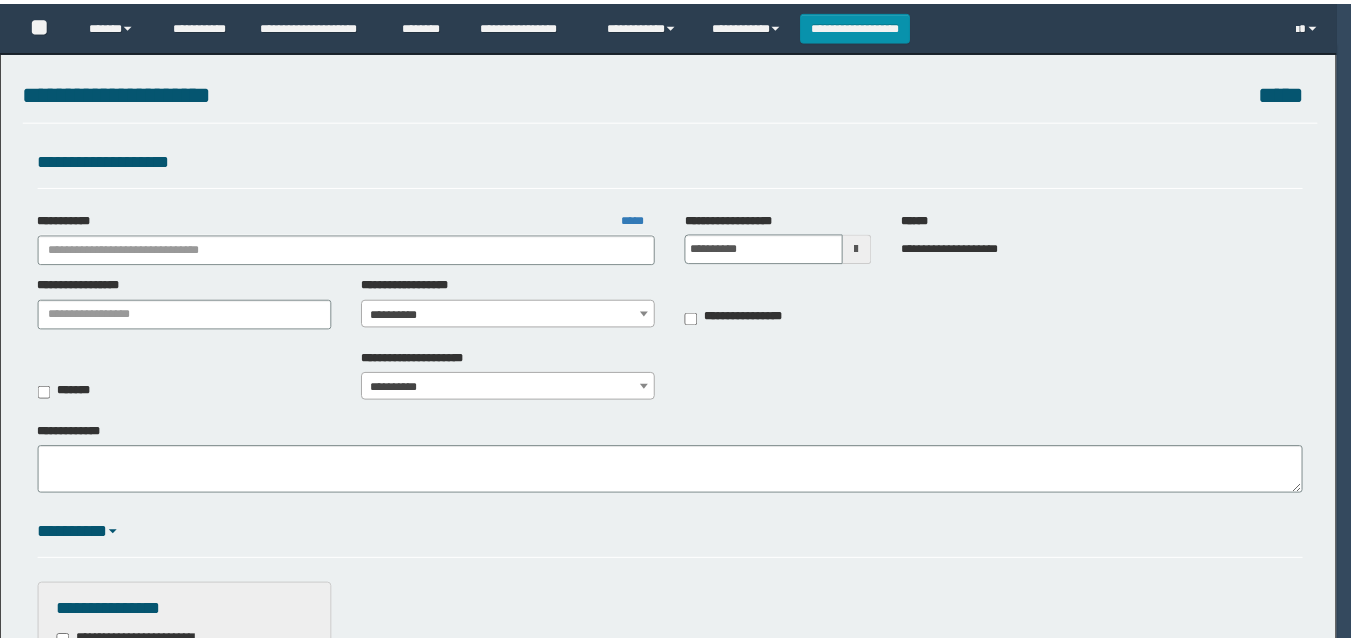 scroll, scrollTop: 0, scrollLeft: 0, axis: both 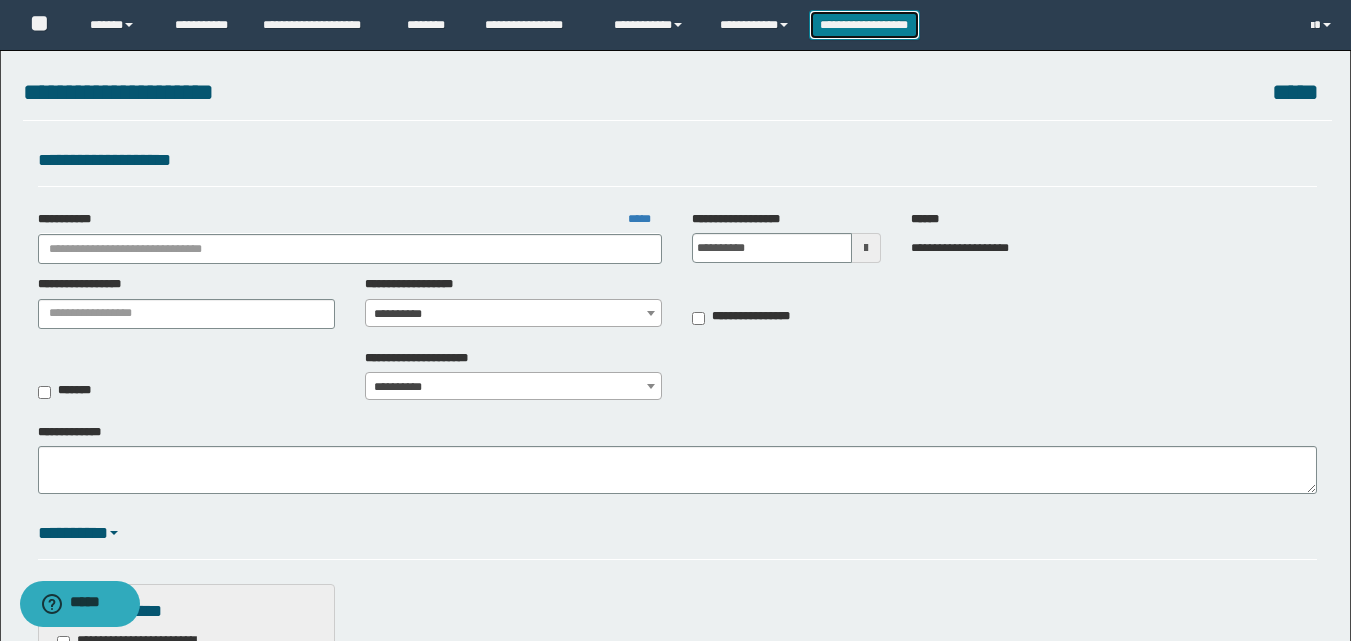 click on "**********" at bounding box center [864, 25] 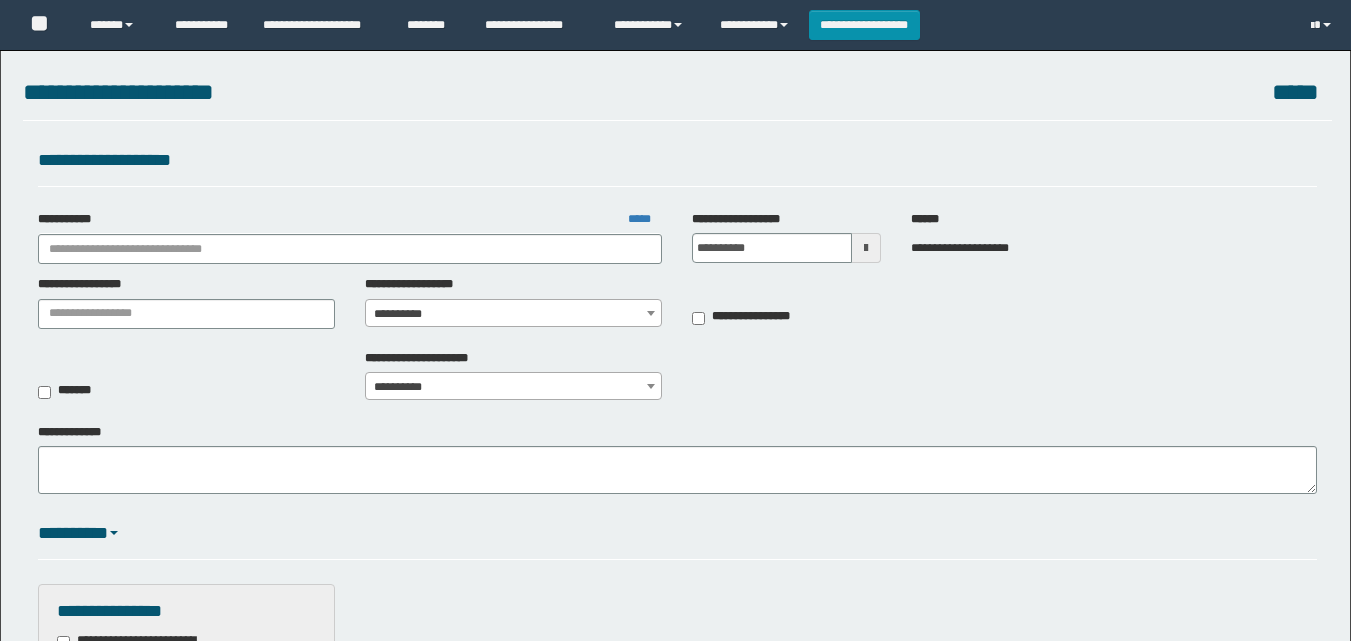 scroll, scrollTop: 0, scrollLeft: 0, axis: both 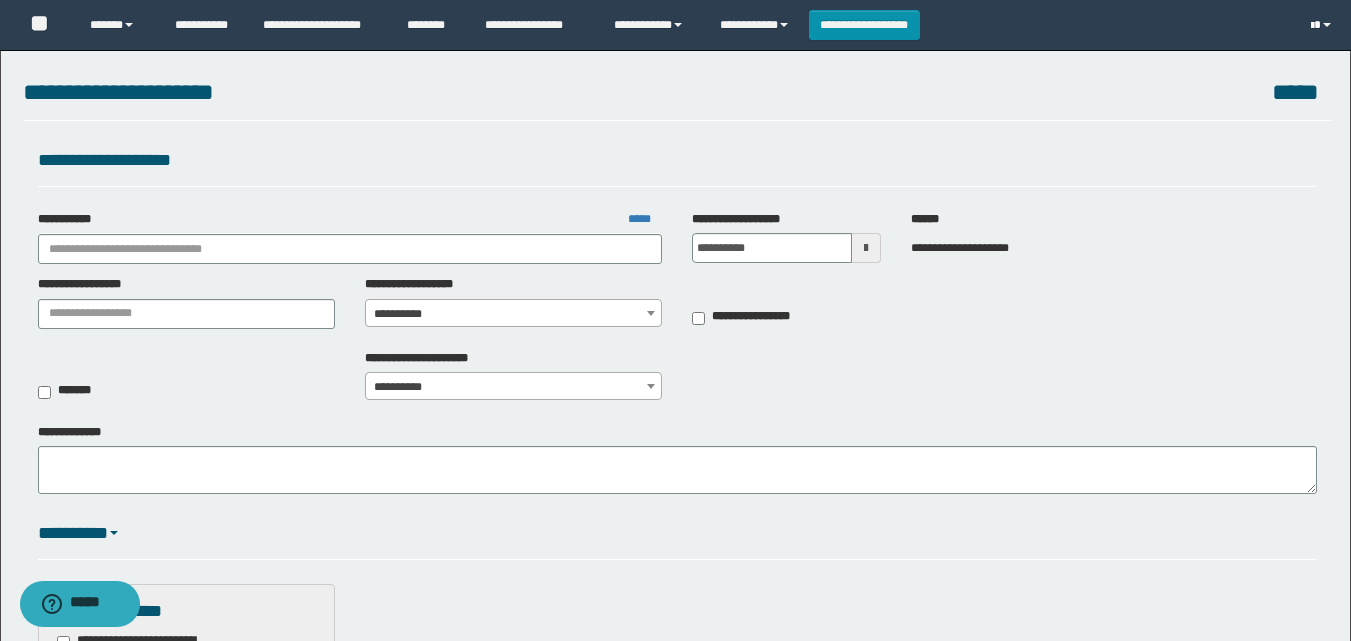 click at bounding box center [1323, 25] 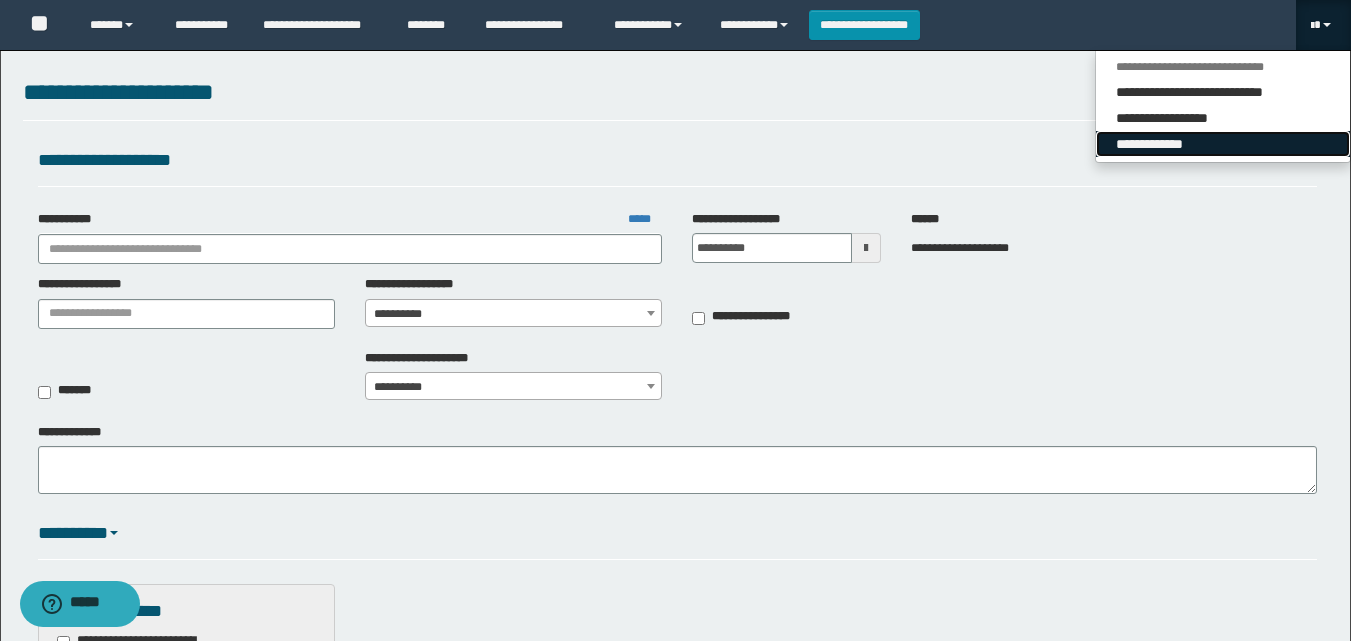 click on "**********" at bounding box center [1223, 144] 